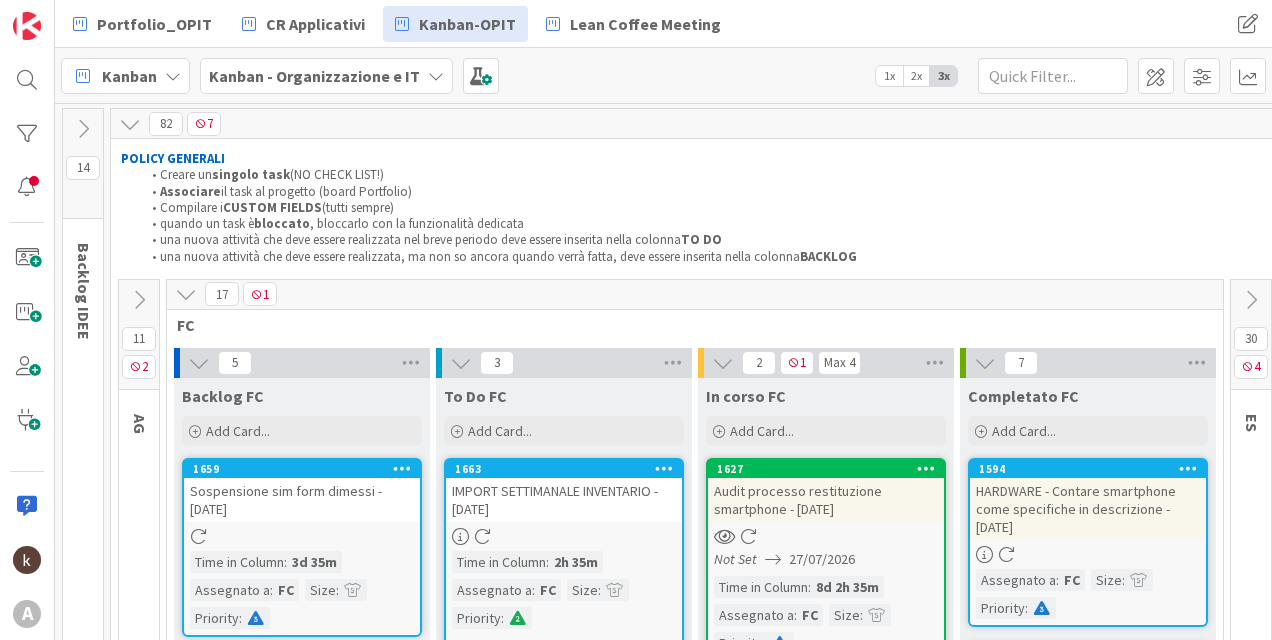 scroll, scrollTop: 0, scrollLeft: 0, axis: both 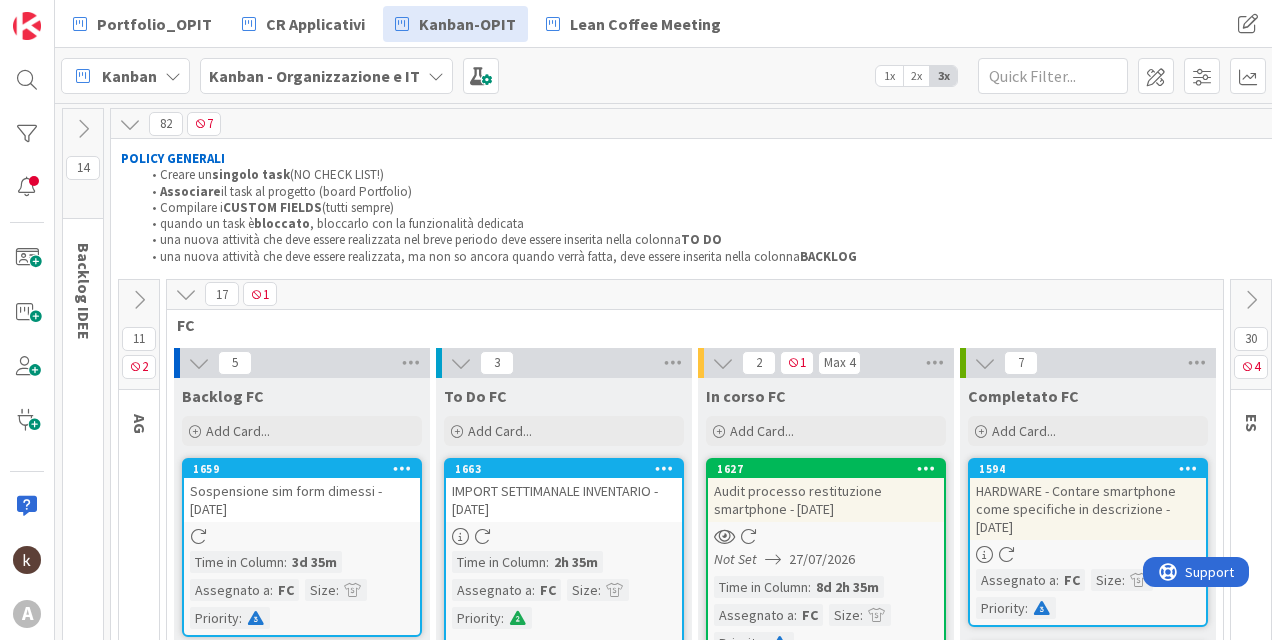click at bounding box center [186, 294] 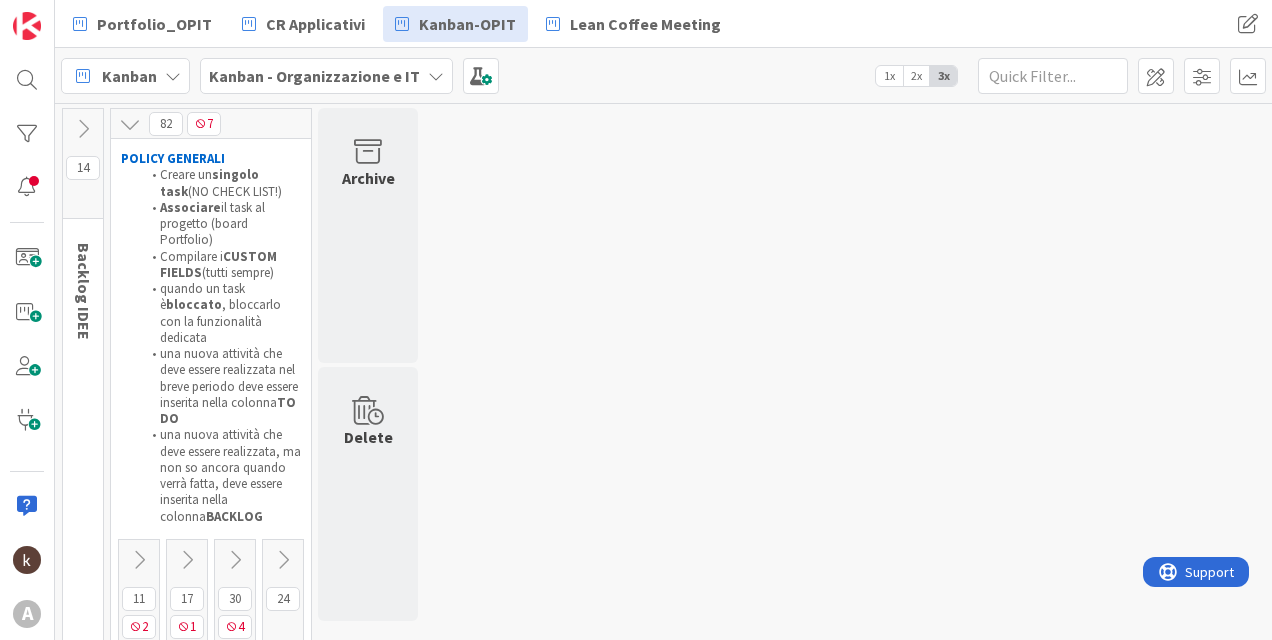 scroll, scrollTop: 0, scrollLeft: 0, axis: both 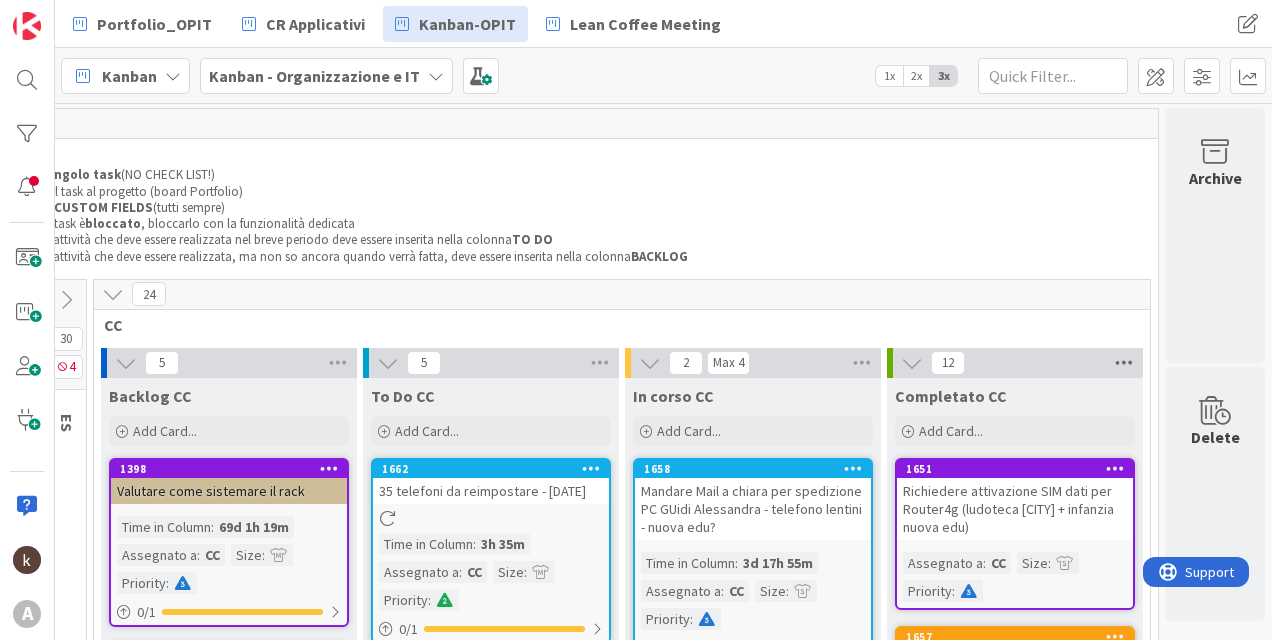click at bounding box center (1124, 363) 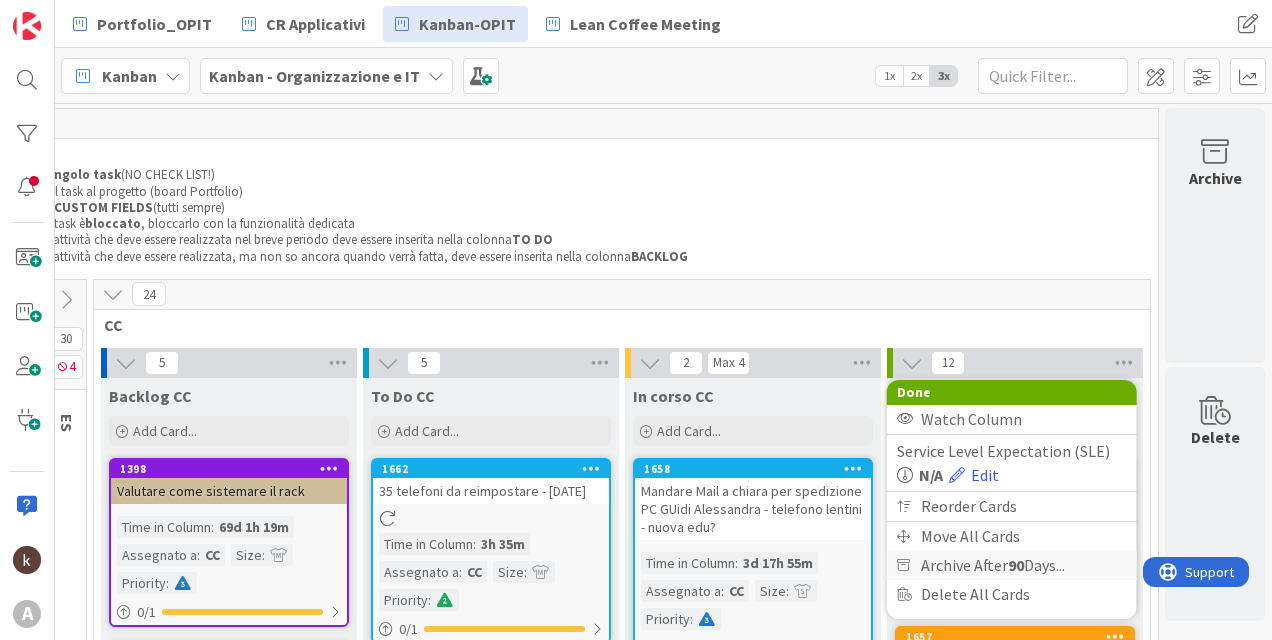 click on "Archive After  90  Days..." at bounding box center [993, 565] 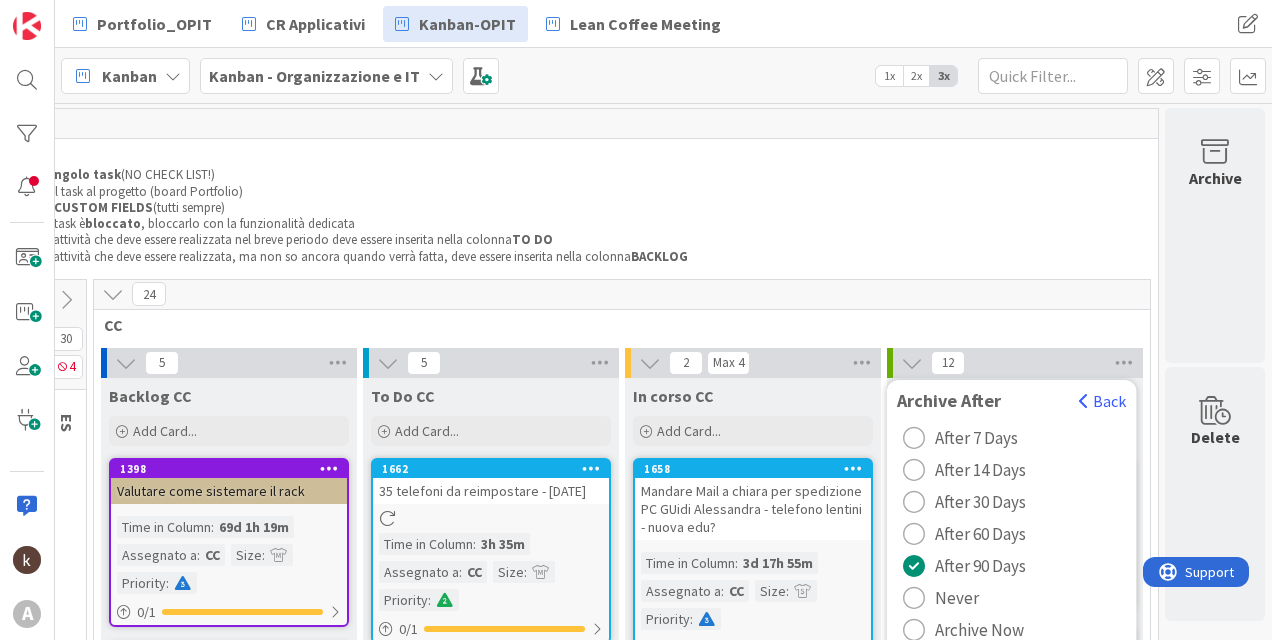 scroll, scrollTop: 300, scrollLeft: 184, axis: both 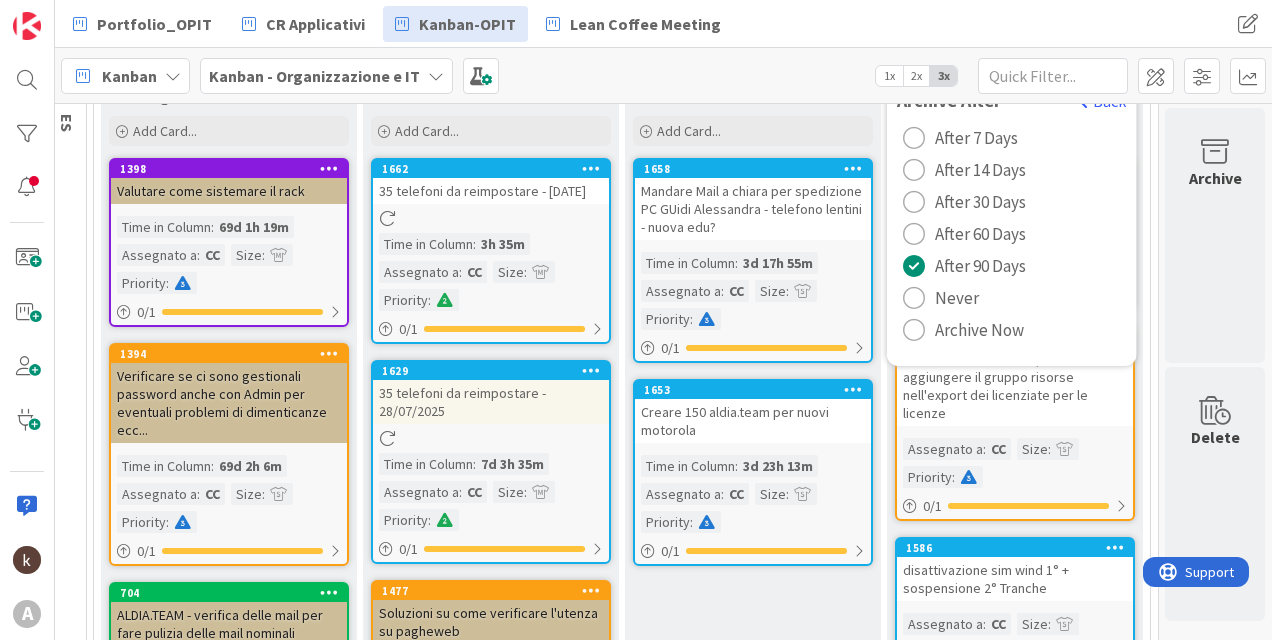 click on "Archive Now" at bounding box center [979, 330] 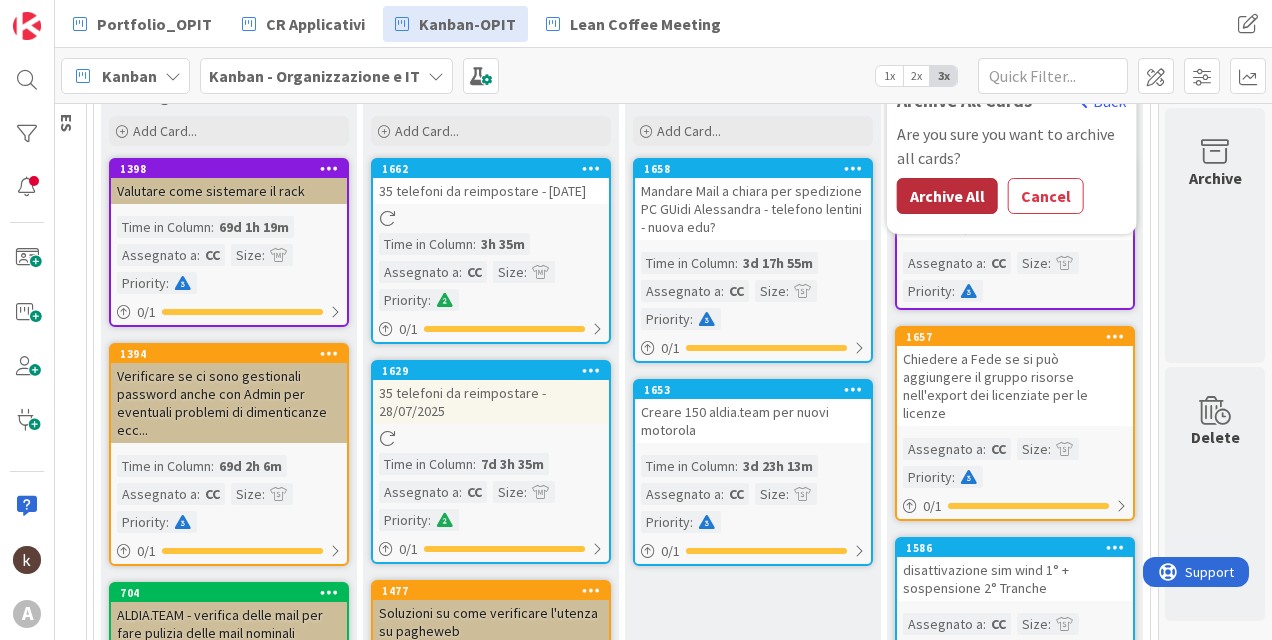 click on "Archive All" at bounding box center [947, 196] 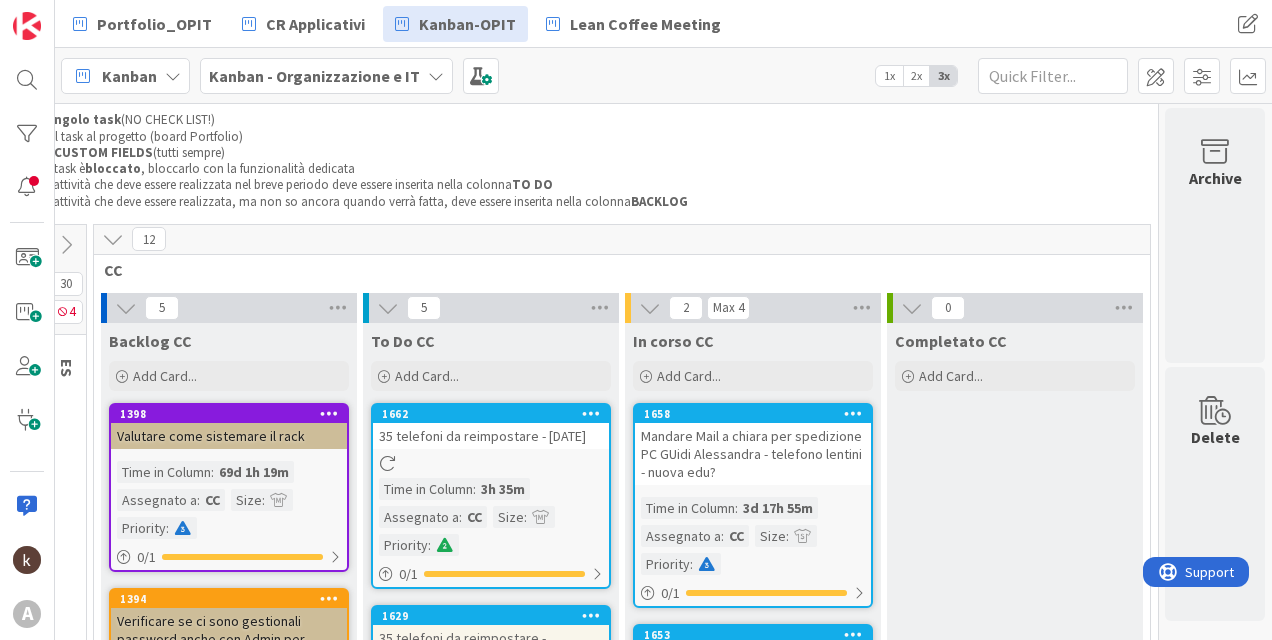 scroll, scrollTop: 0, scrollLeft: 184, axis: horizontal 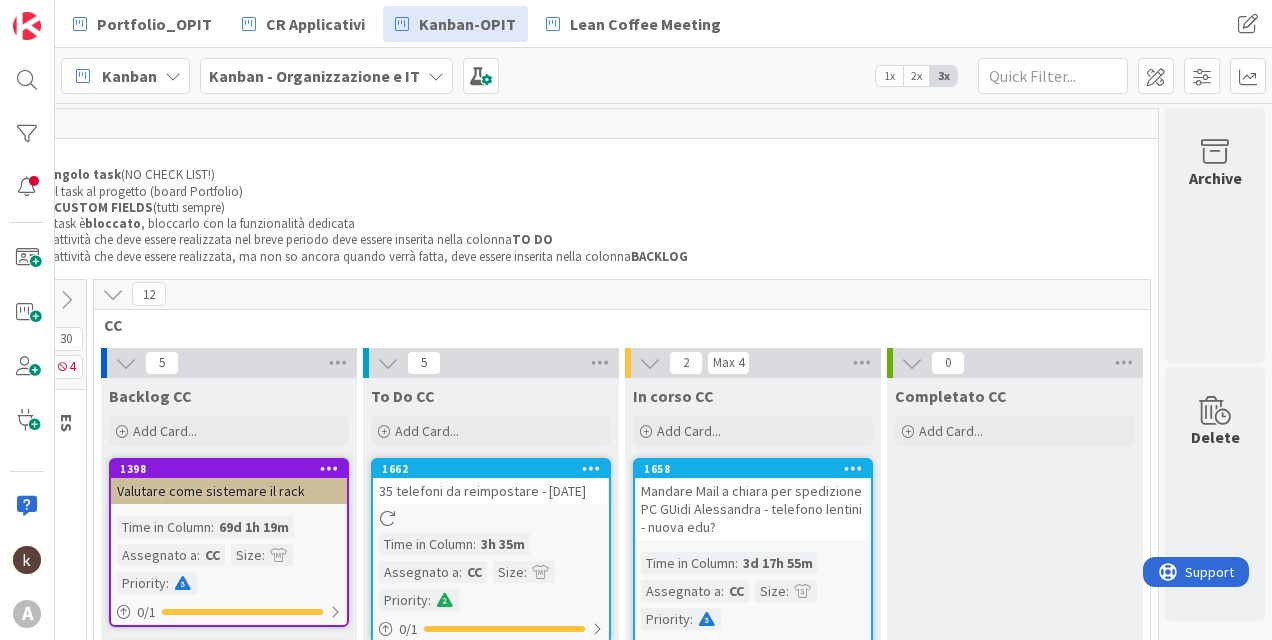 click at bounding box center (113, 294) 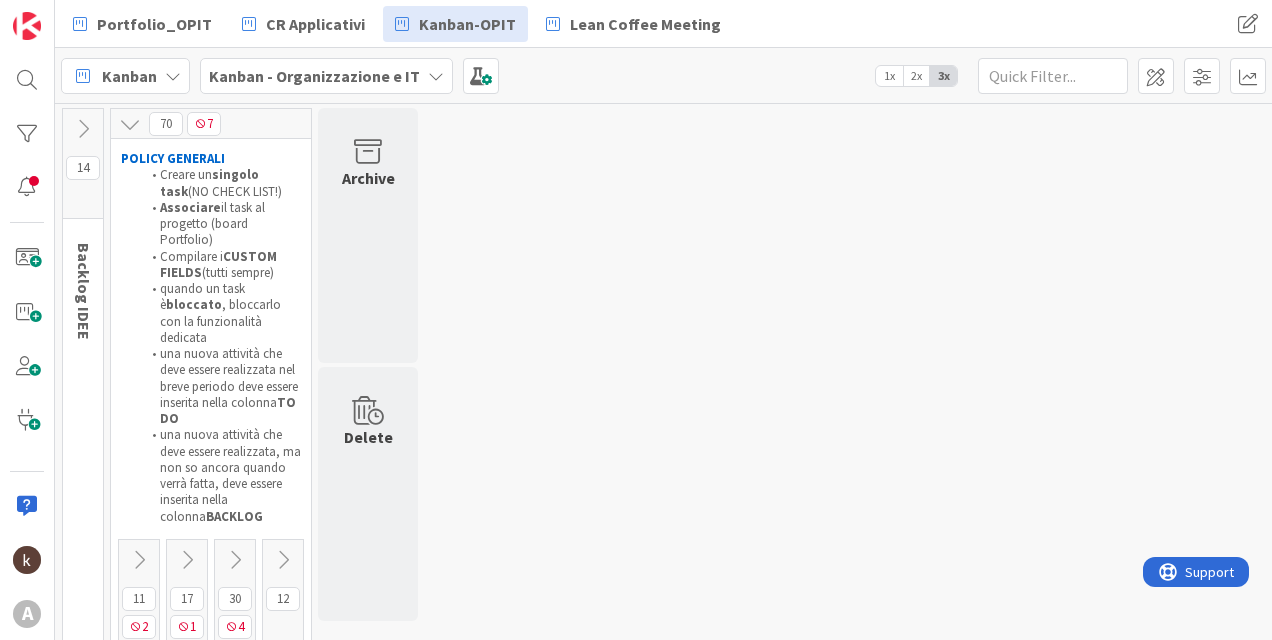 scroll, scrollTop: 0, scrollLeft: 0, axis: both 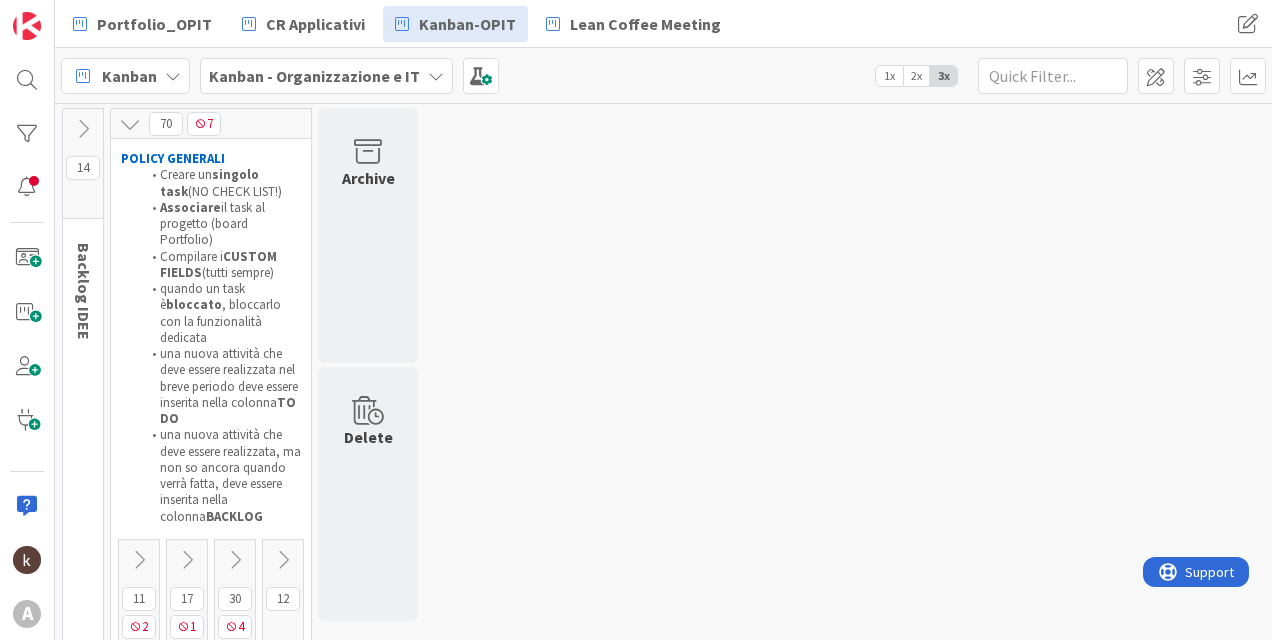 click at bounding box center (235, 560) 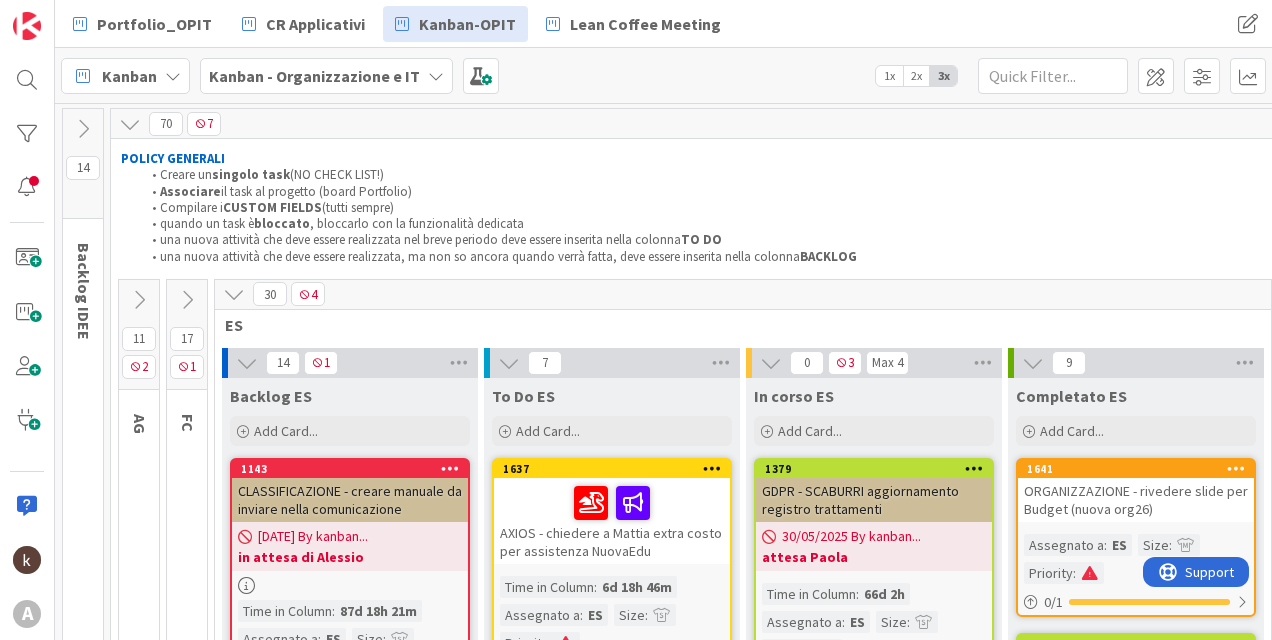 scroll, scrollTop: 100, scrollLeft: 0, axis: vertical 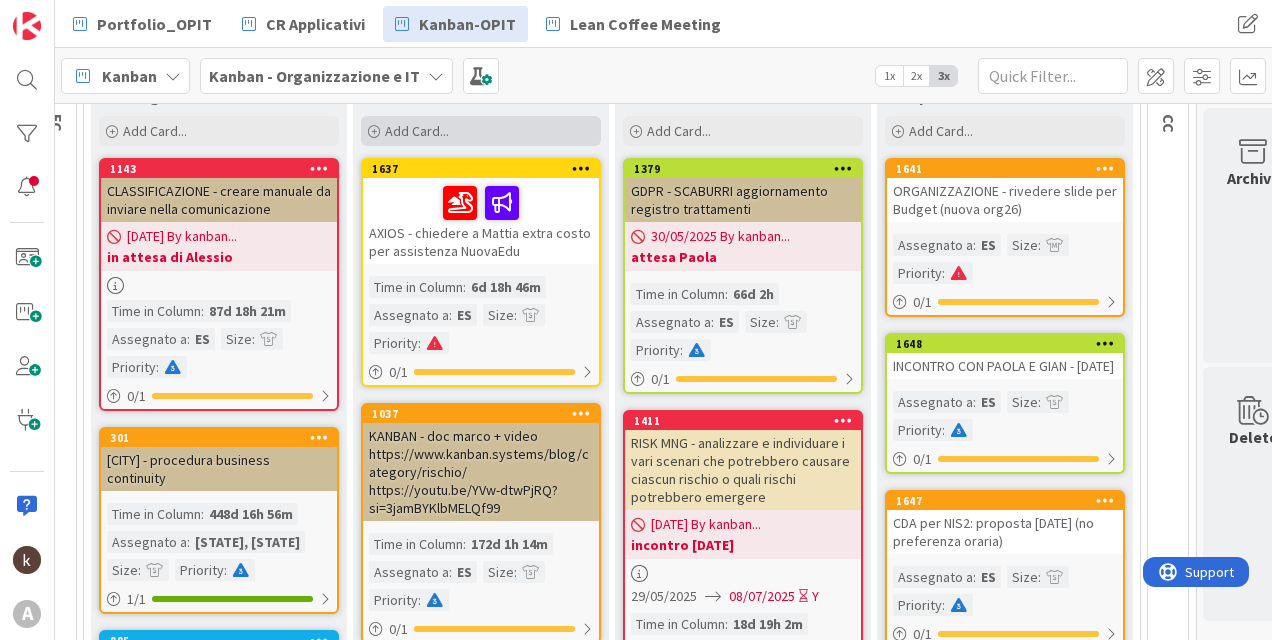 click on "Add Card..." at bounding box center [417, 131] 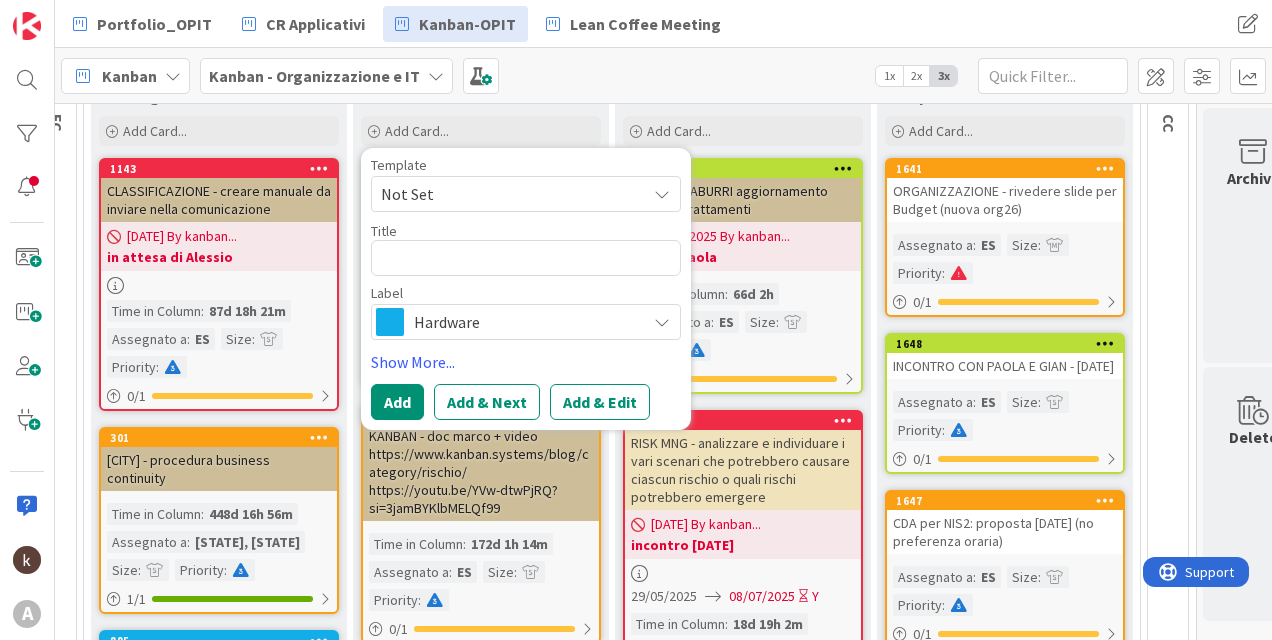 click on "Hardware" at bounding box center (525, 322) 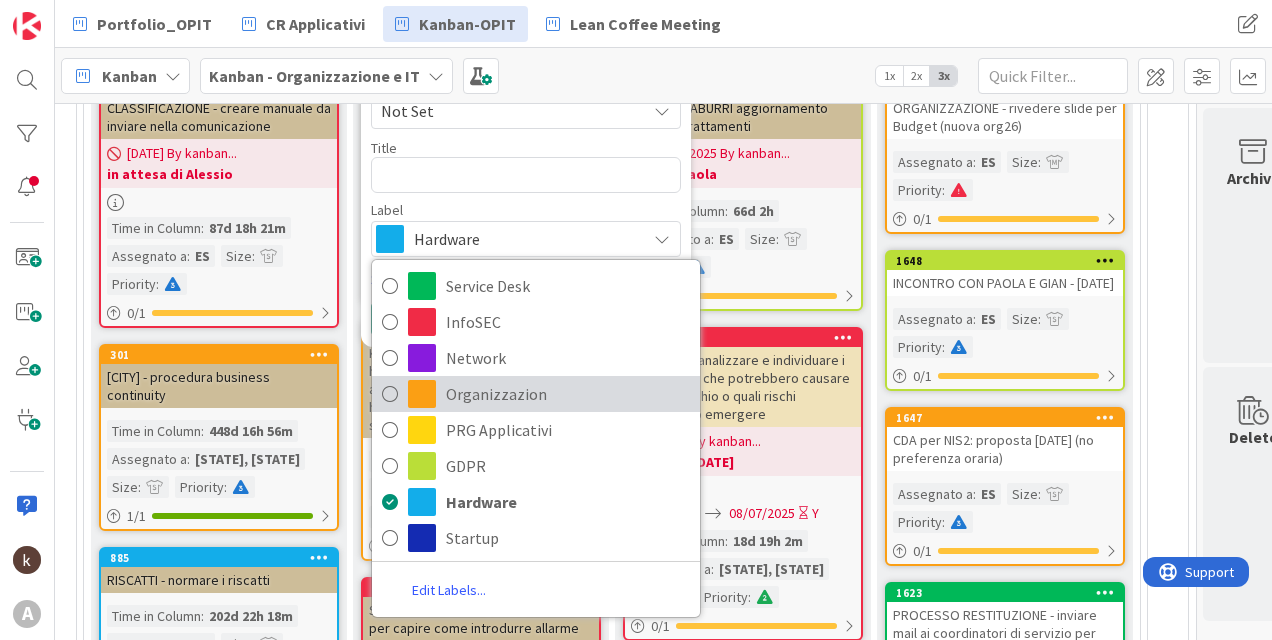 scroll, scrollTop: 400, scrollLeft: 131, axis: both 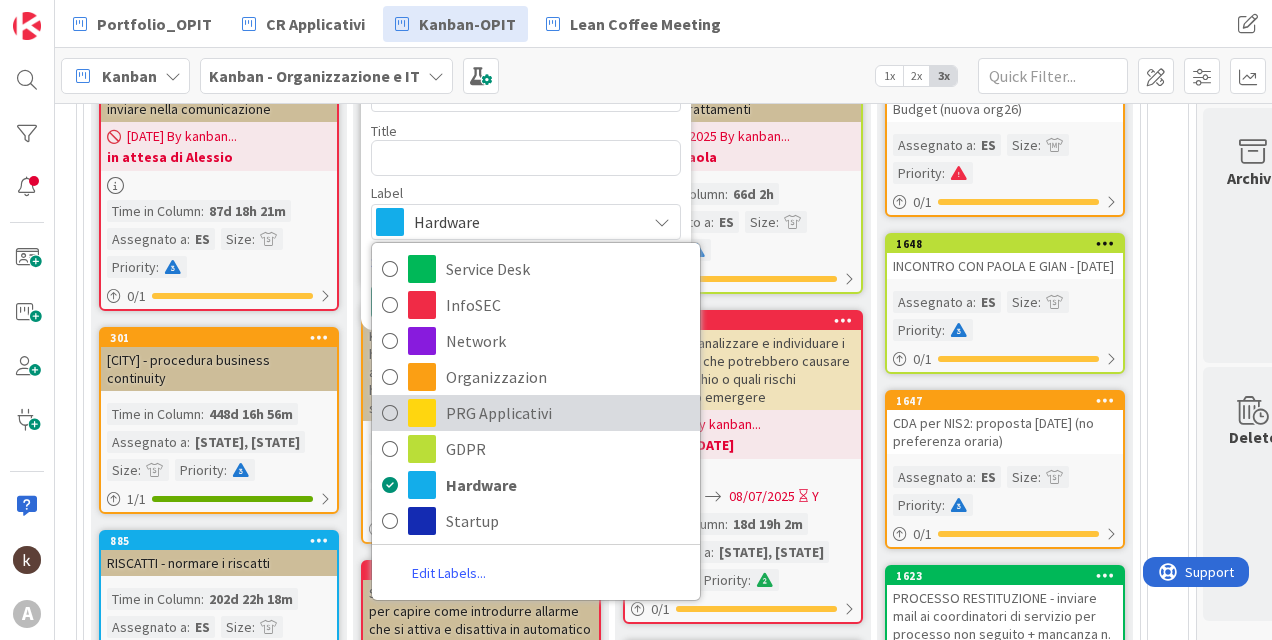 click on "PRG Applicativi" at bounding box center [568, 413] 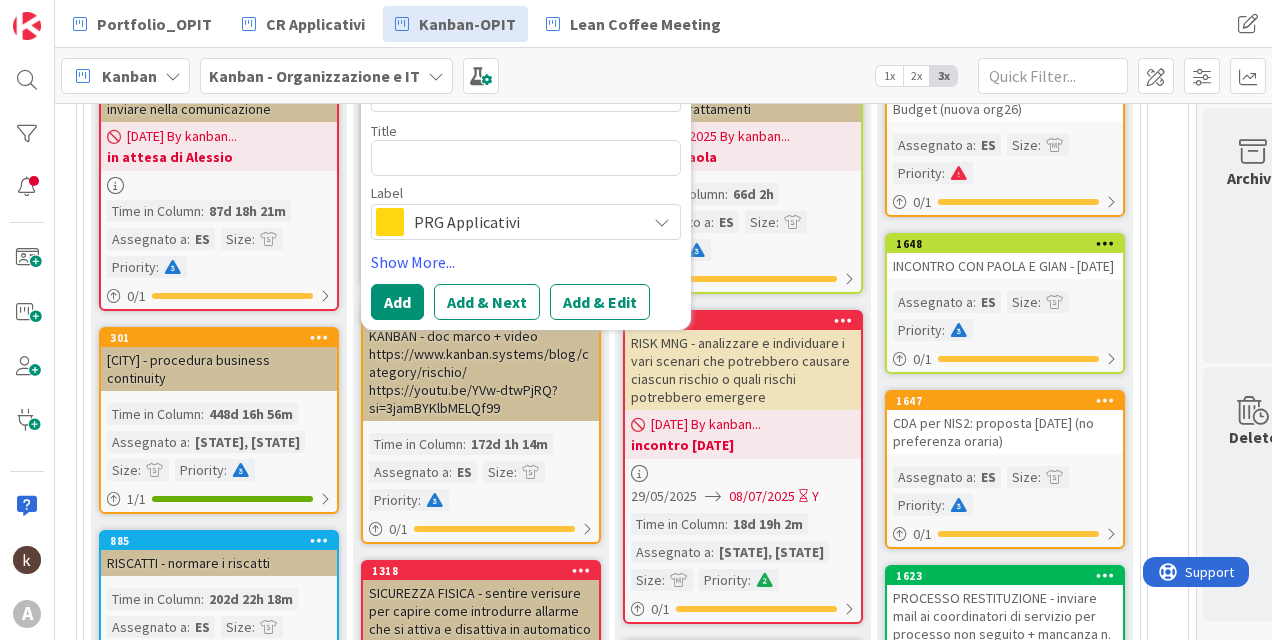 click on "PRG Applicativi" at bounding box center (525, 222) 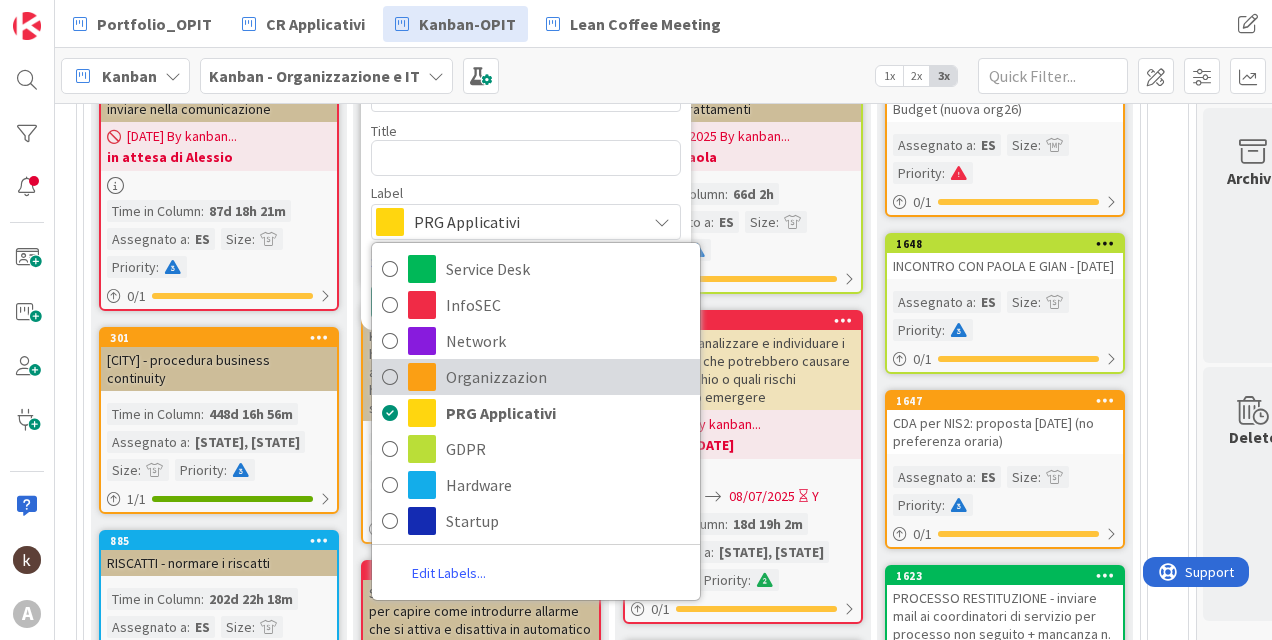 click on "Organizzazion" at bounding box center [568, 377] 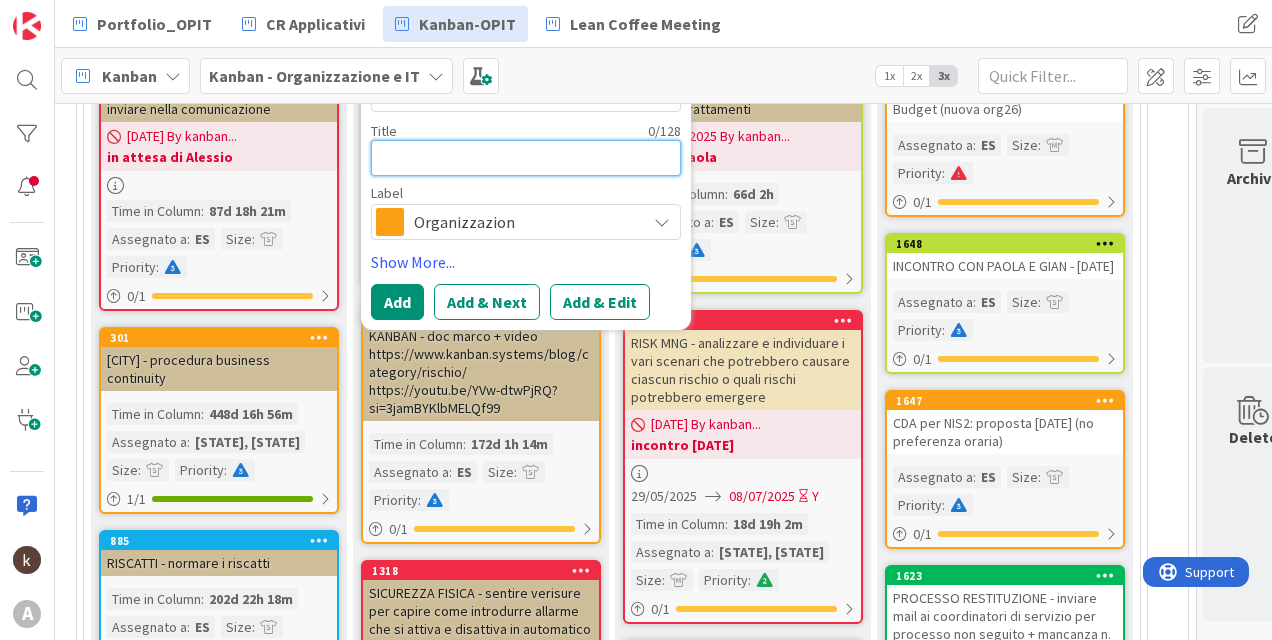 click at bounding box center [526, 158] 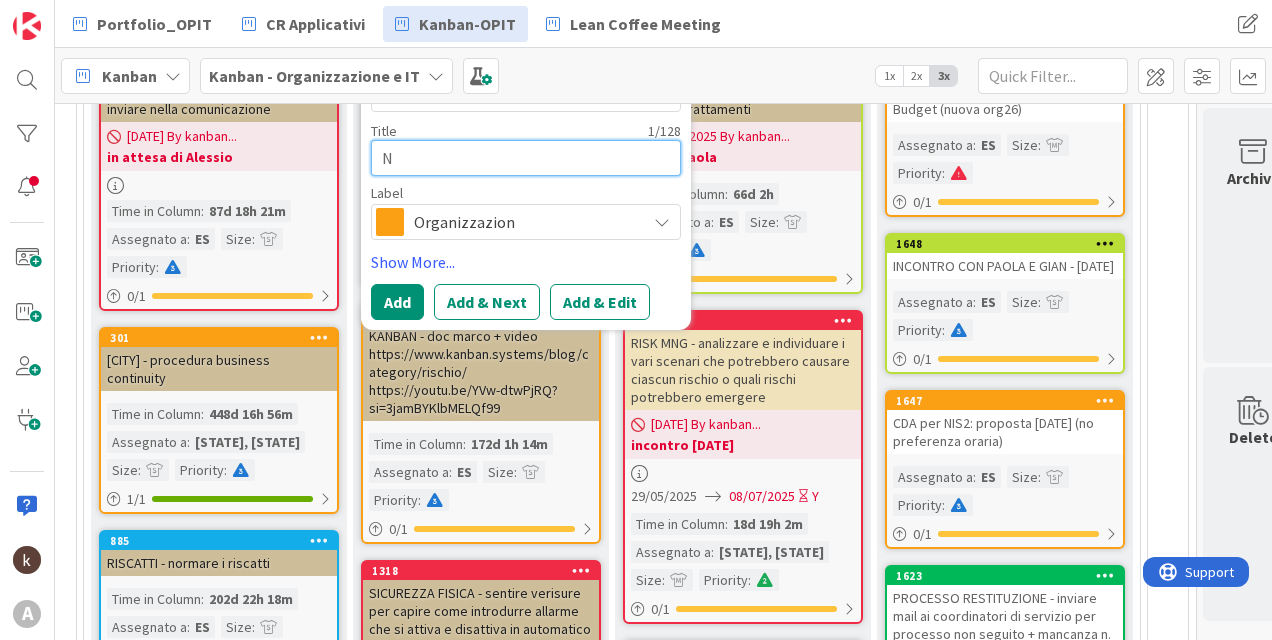 type on "x" 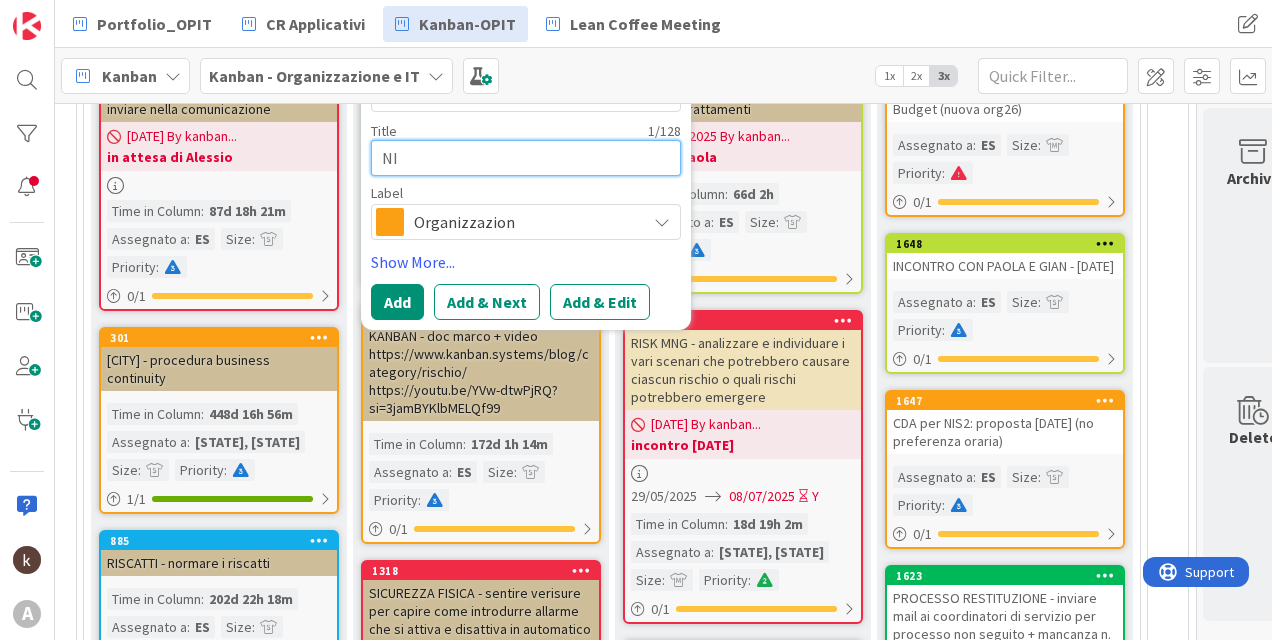 type on "x" 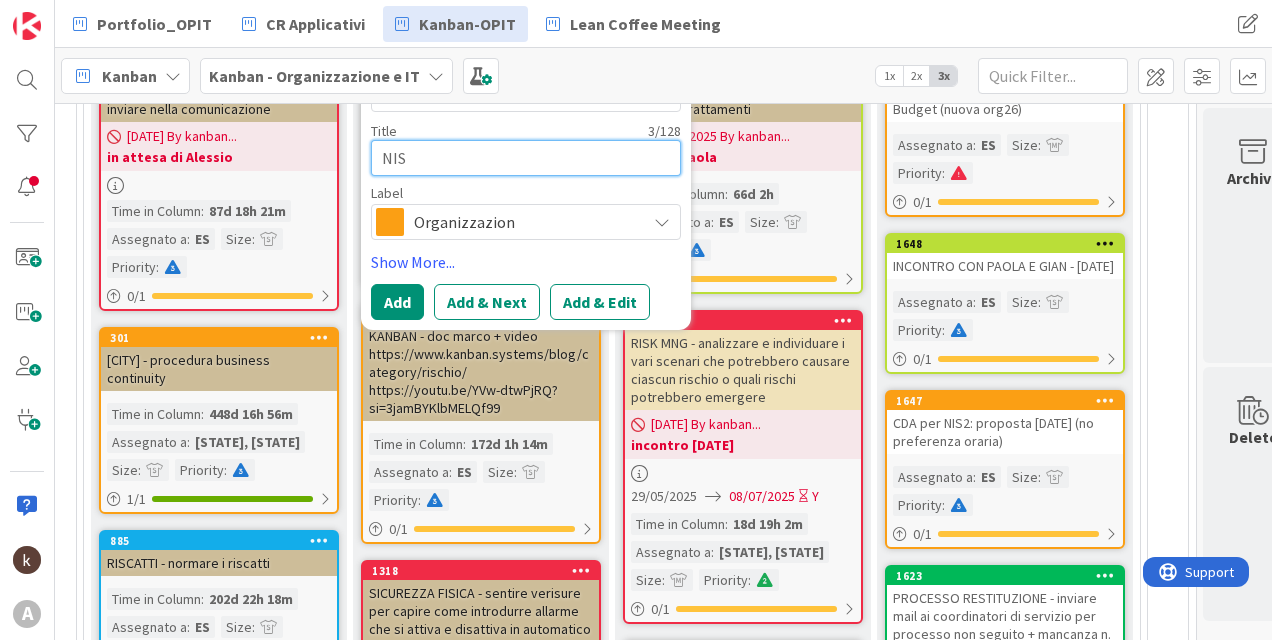 type on "x" 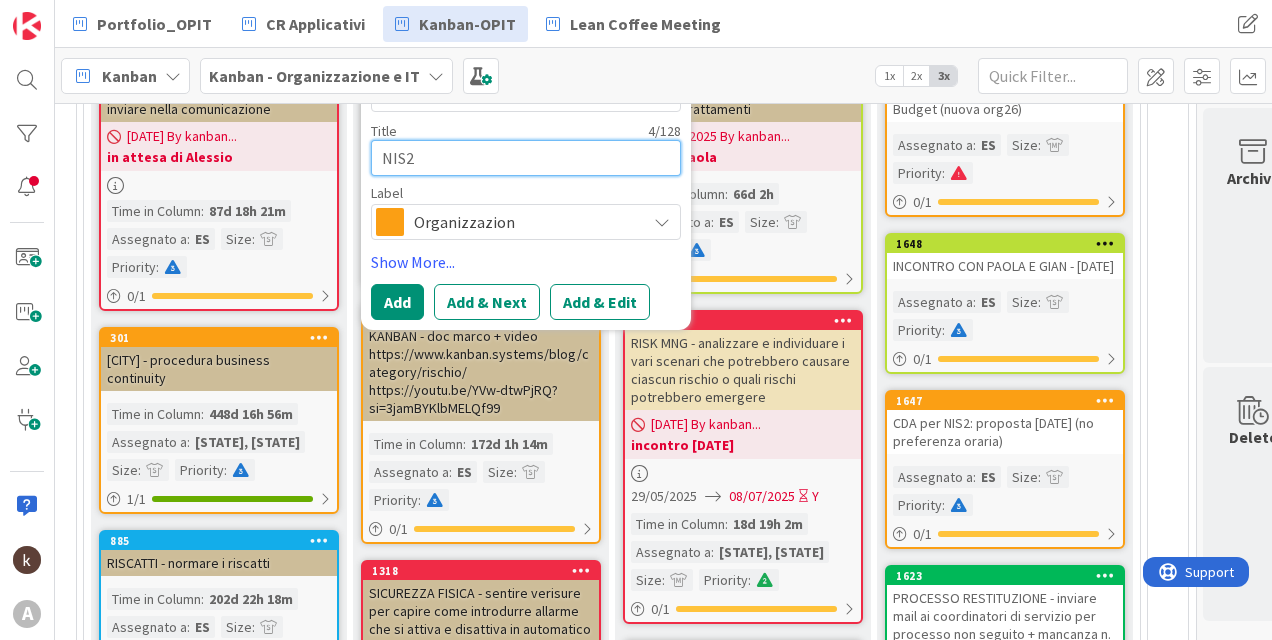 type on "x" 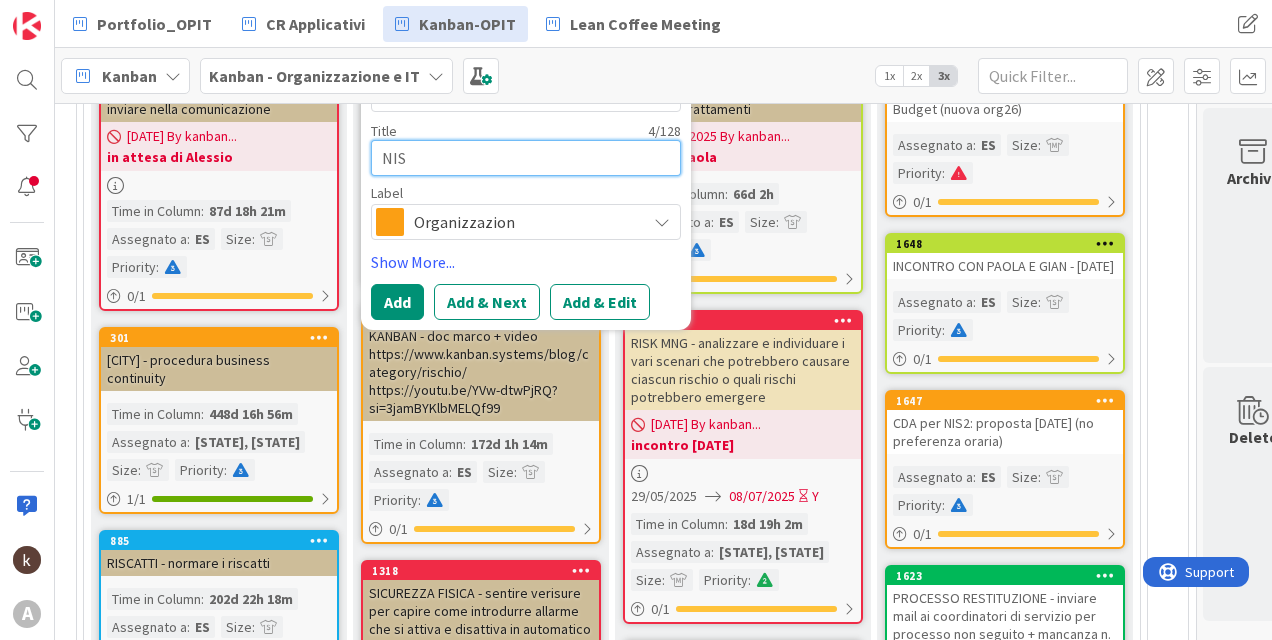 type on "x" 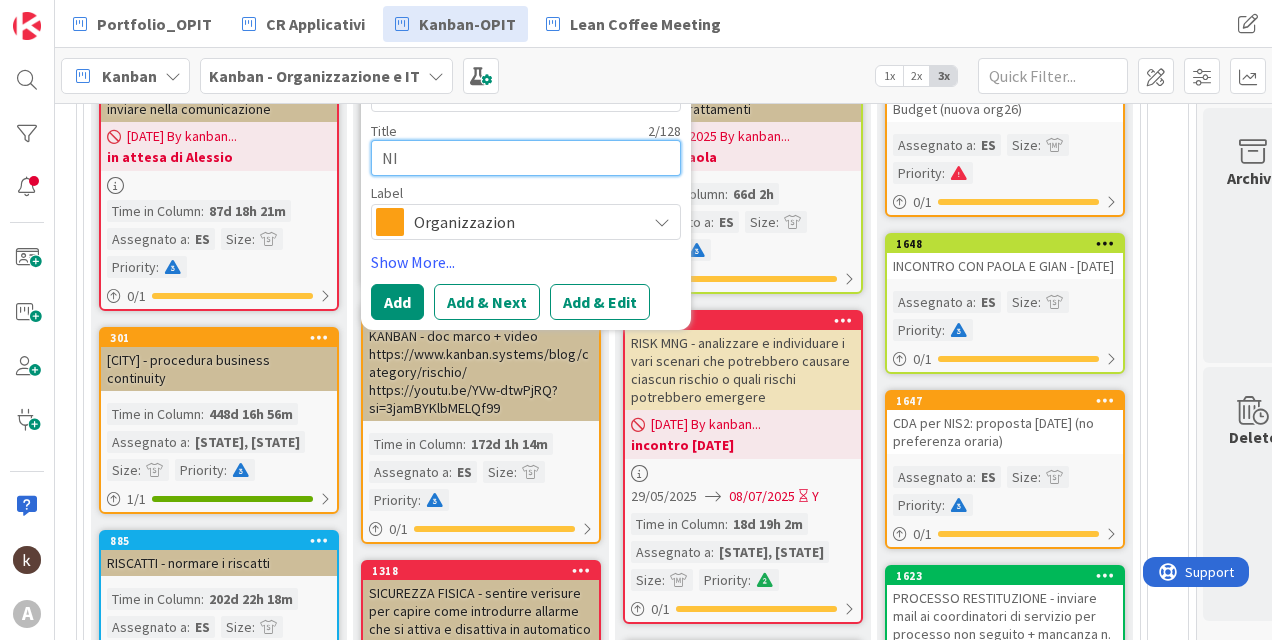 type on "x" 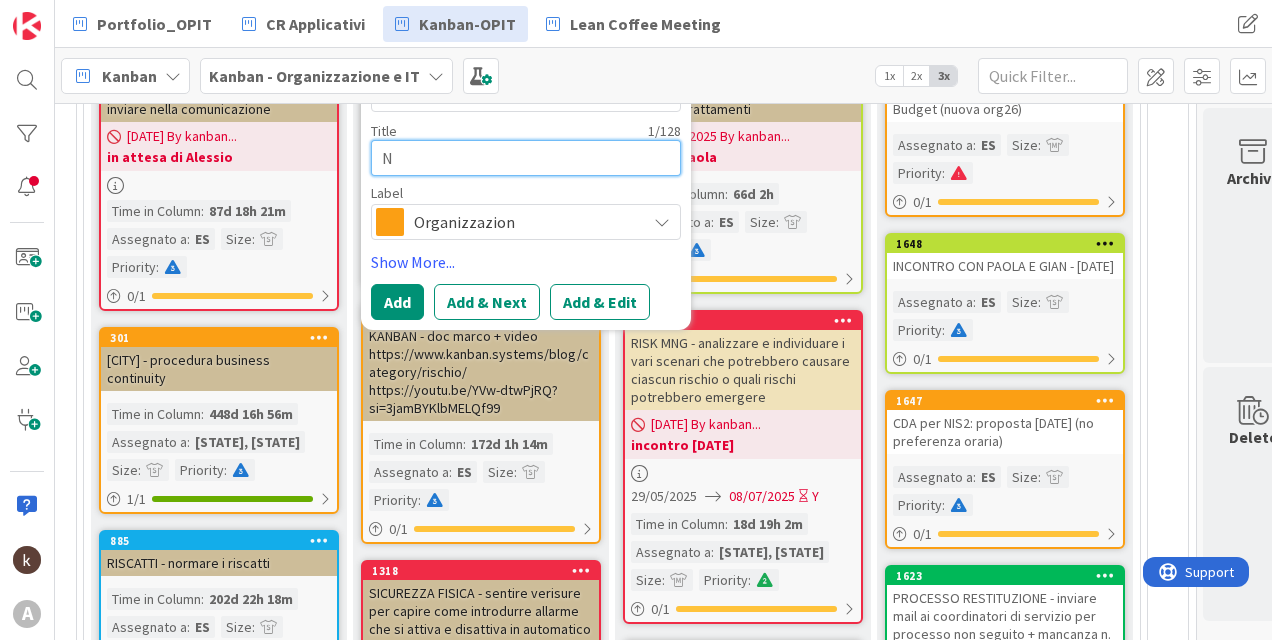 type 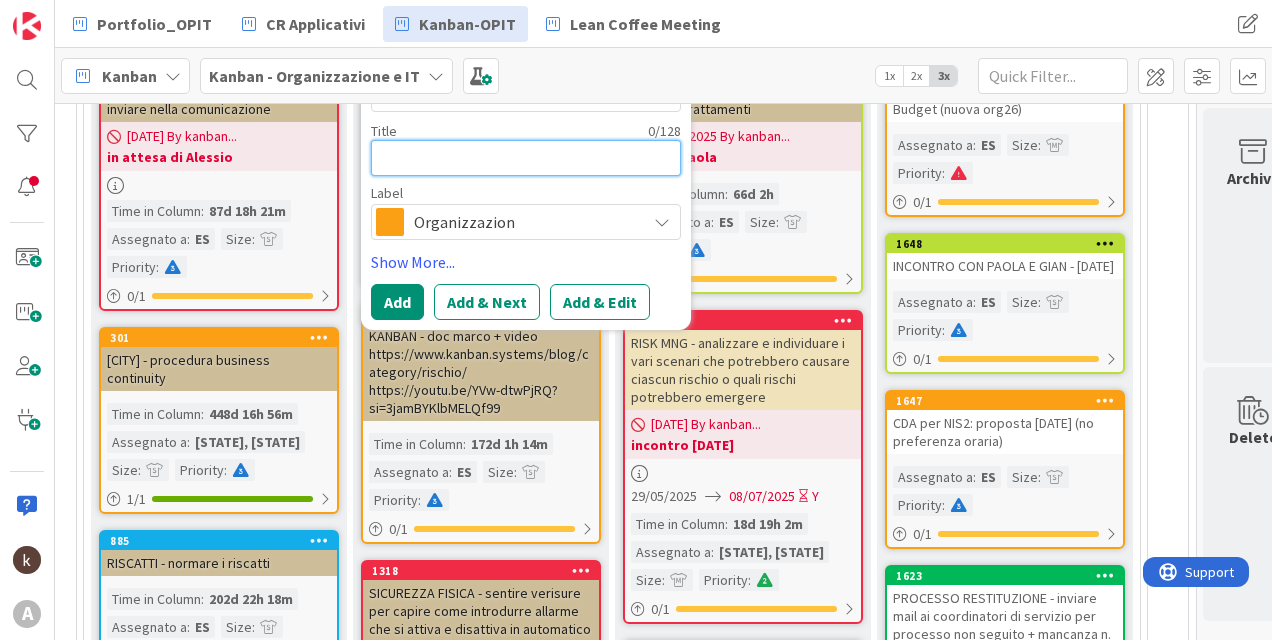 type on "x" 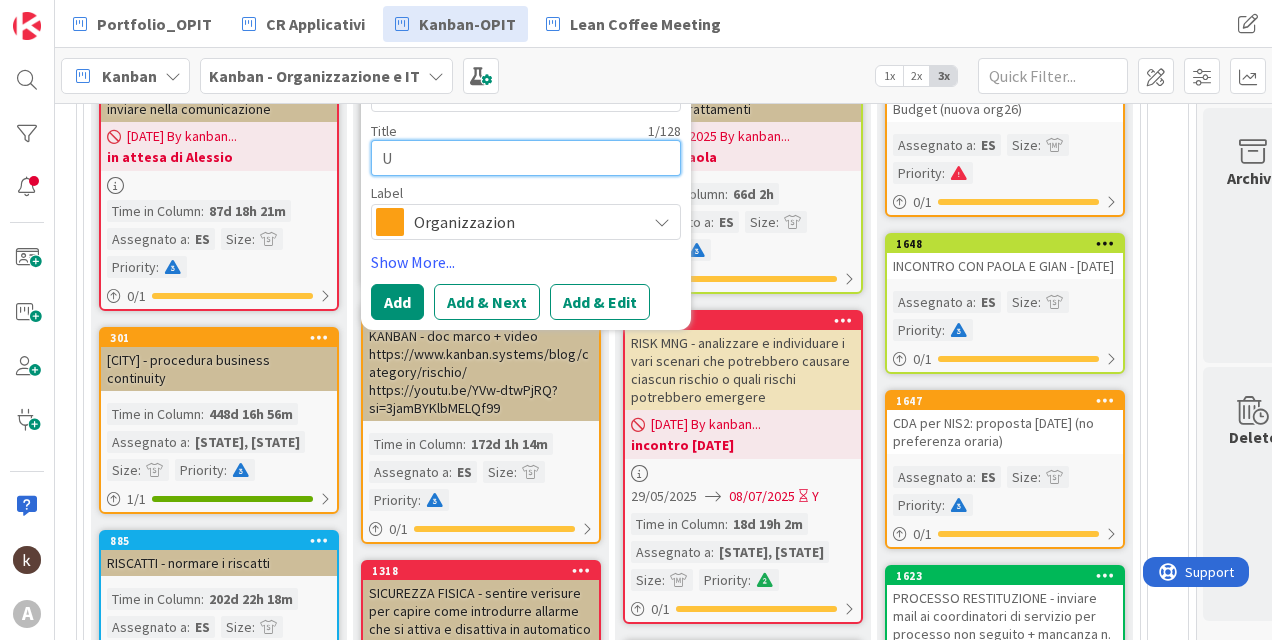type on "x" 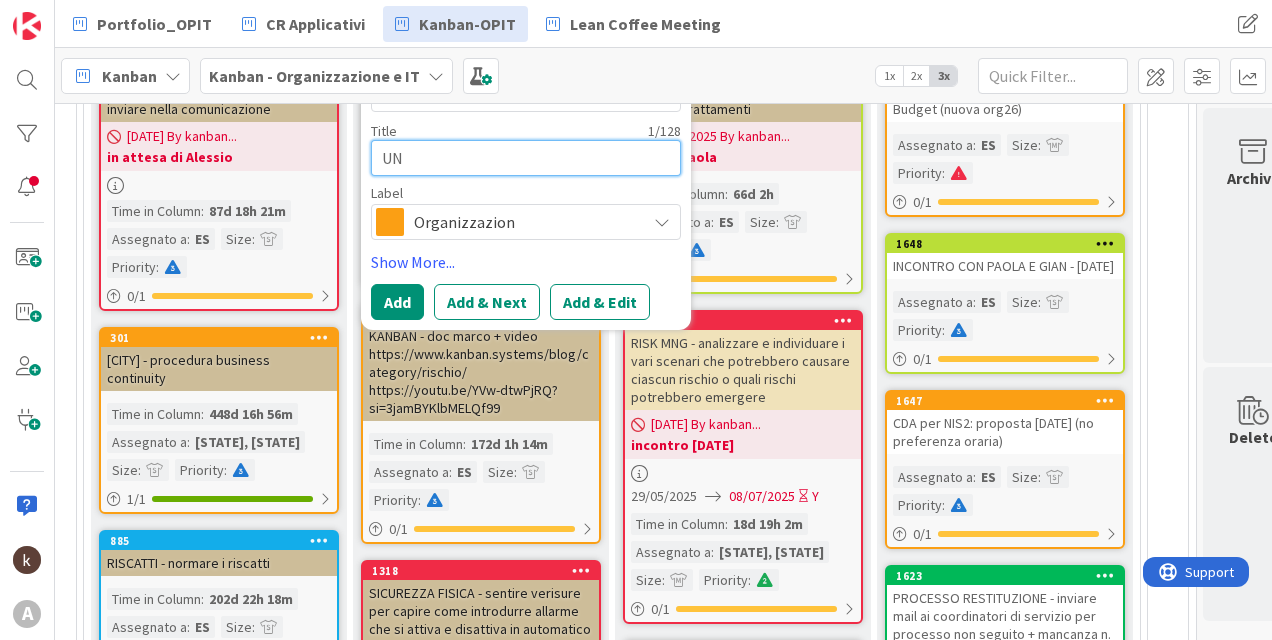 type on "x" 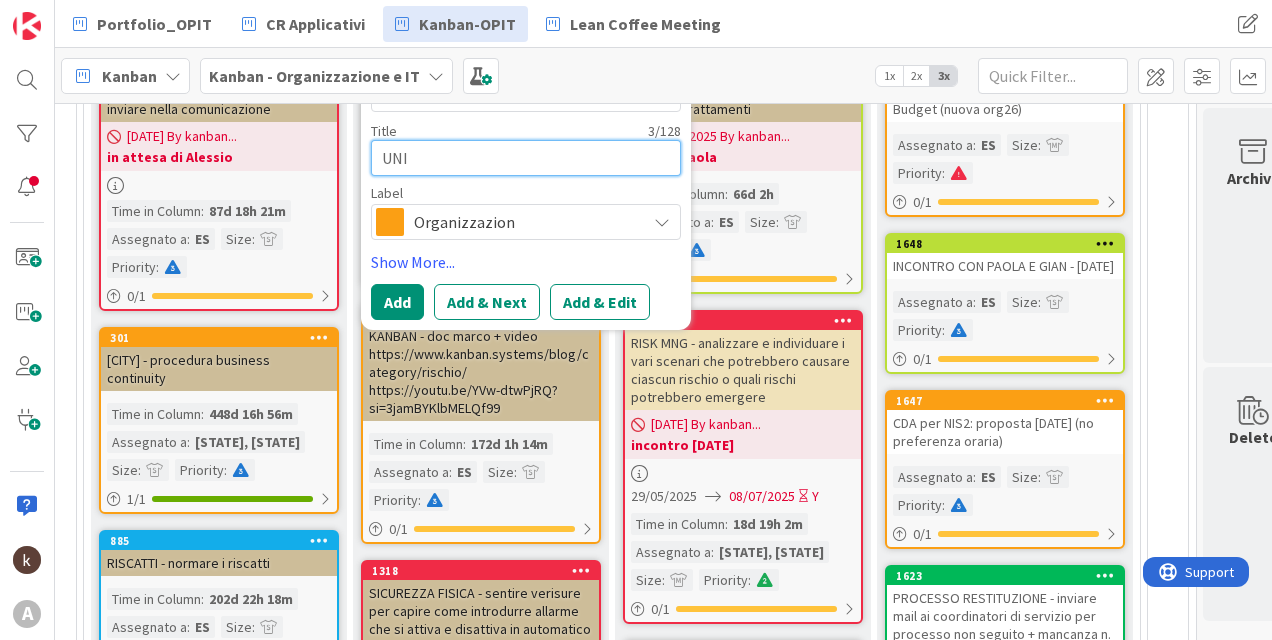 type on "x" 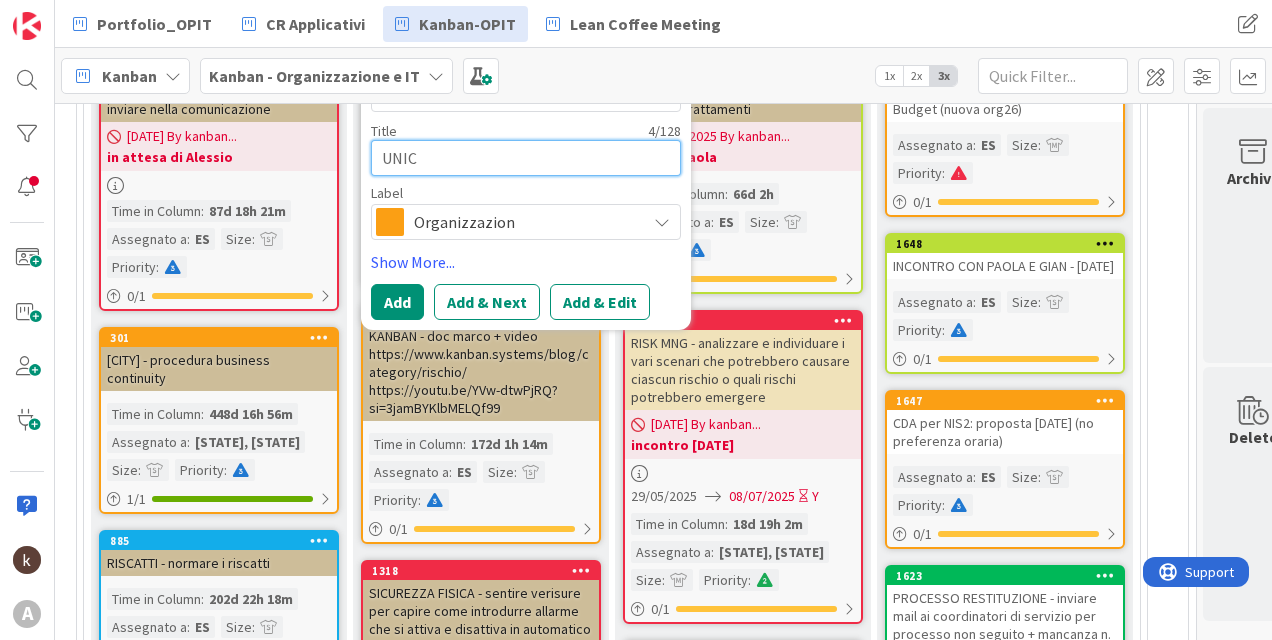 type on "x" 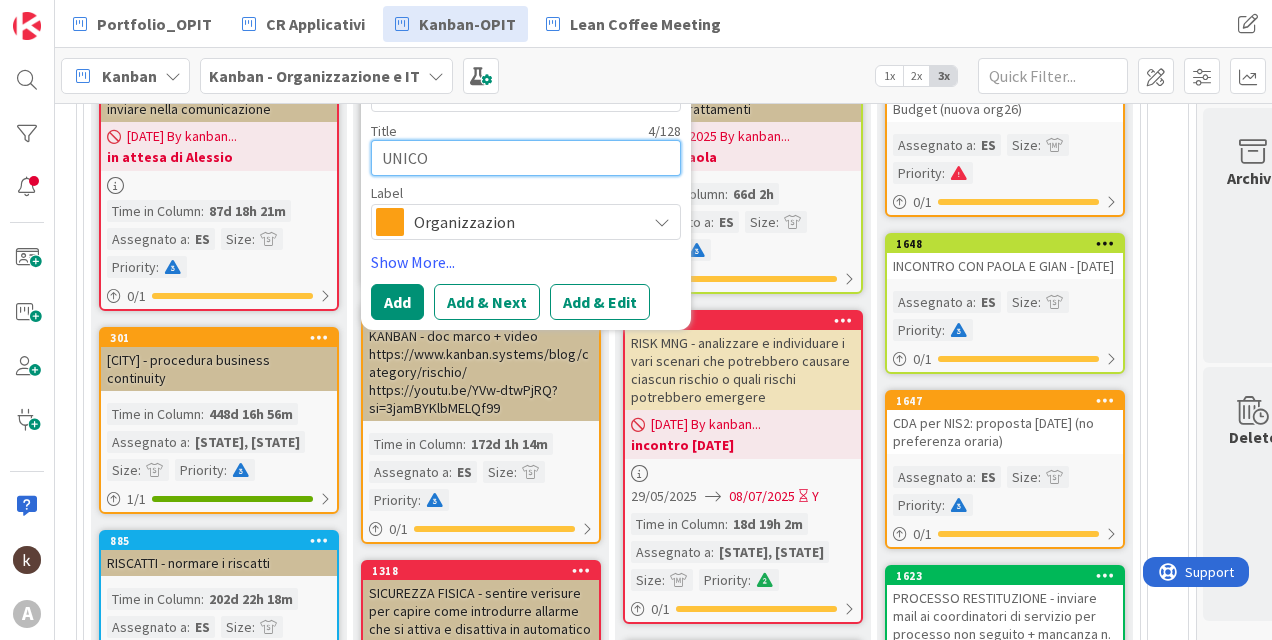 type on "x" 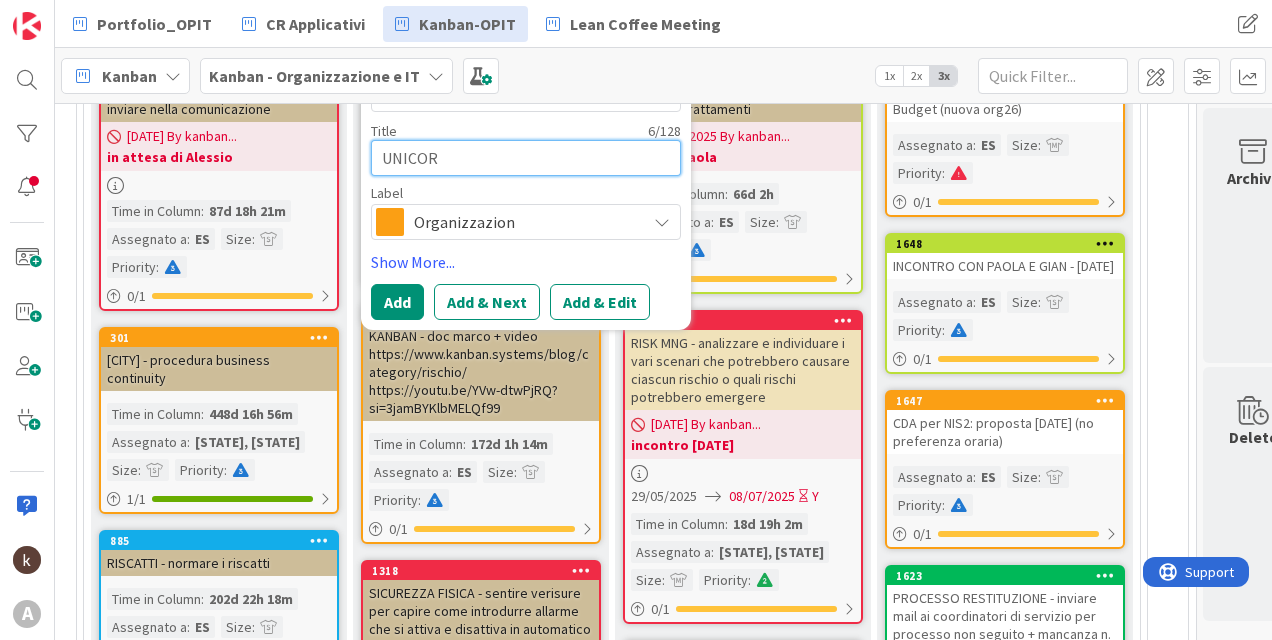 type on "x" 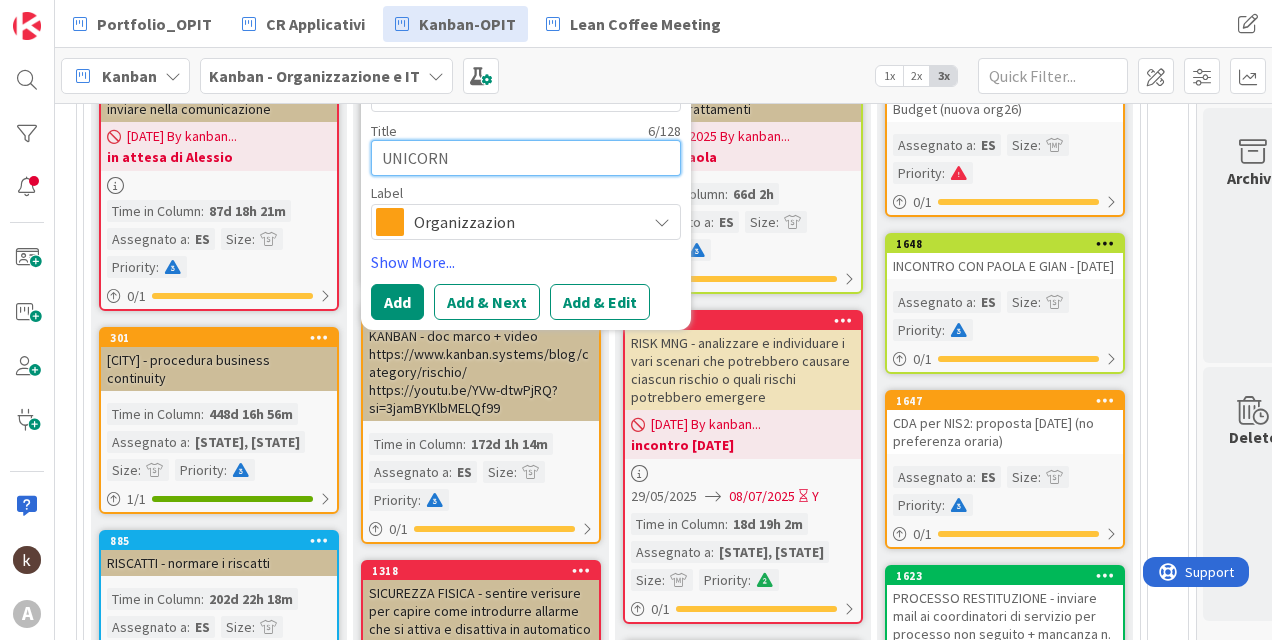 type on "x" 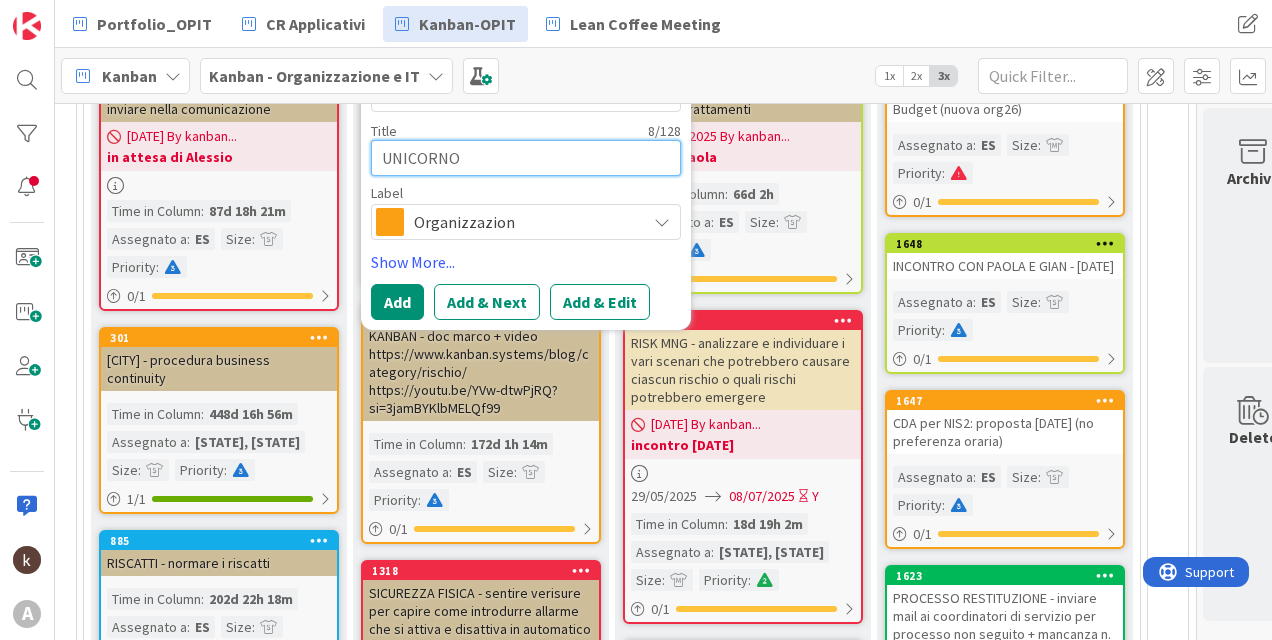 type on "x" 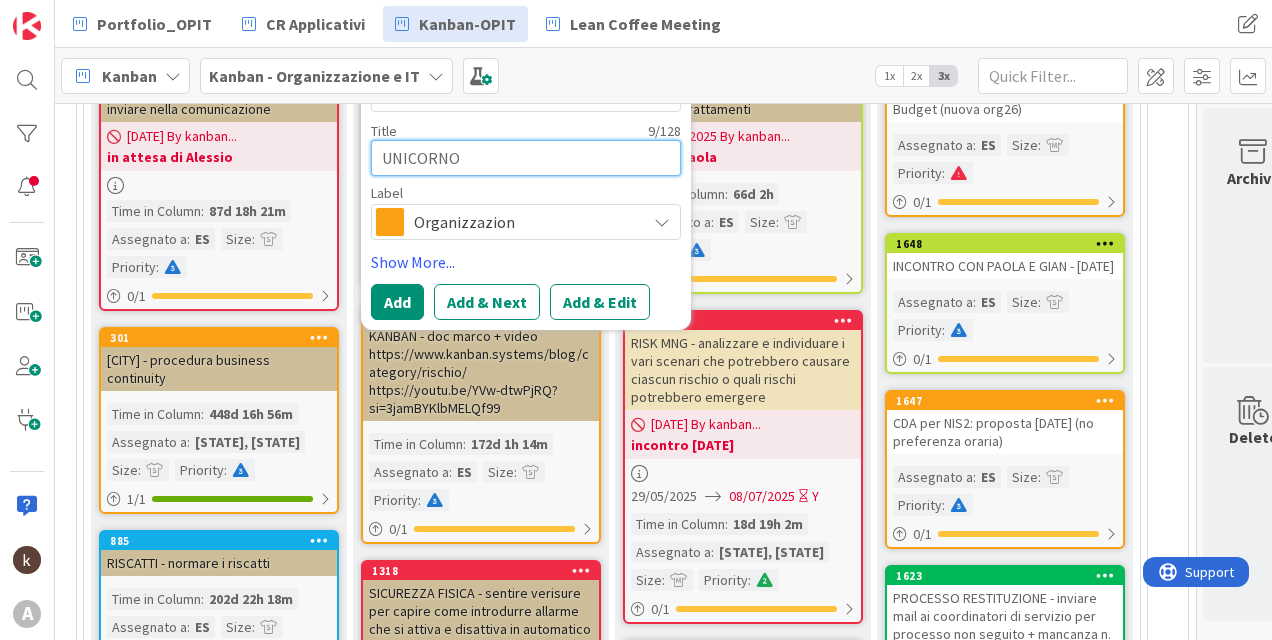 type on "x" 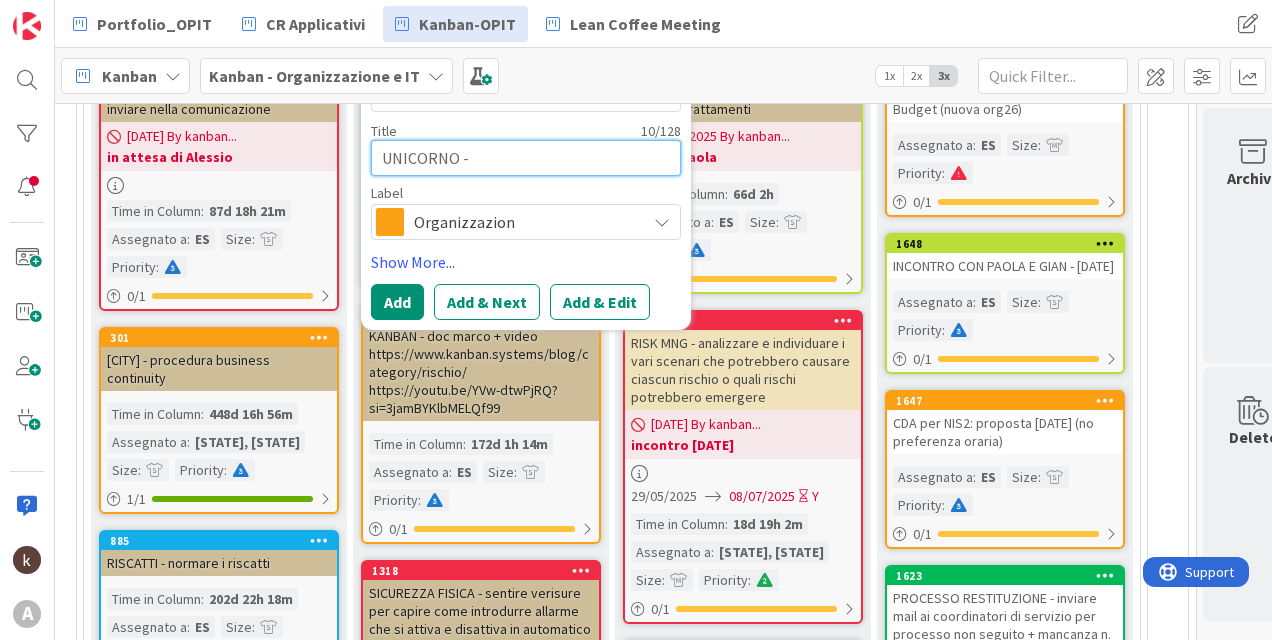type on "x" 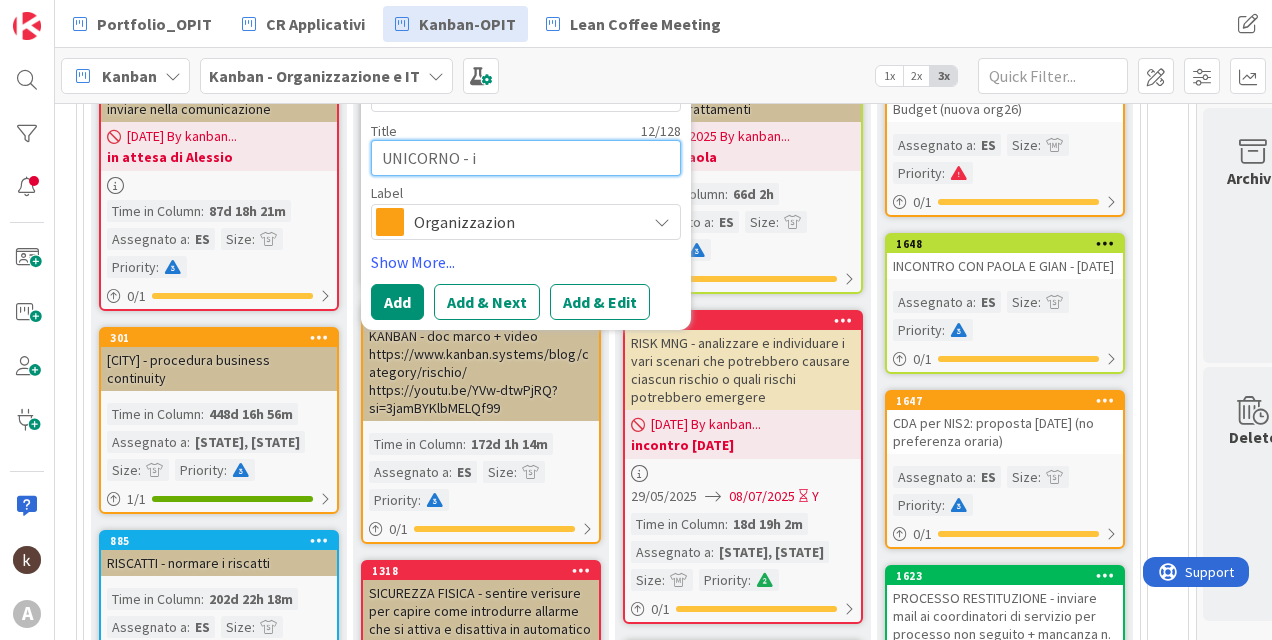 type on "x" 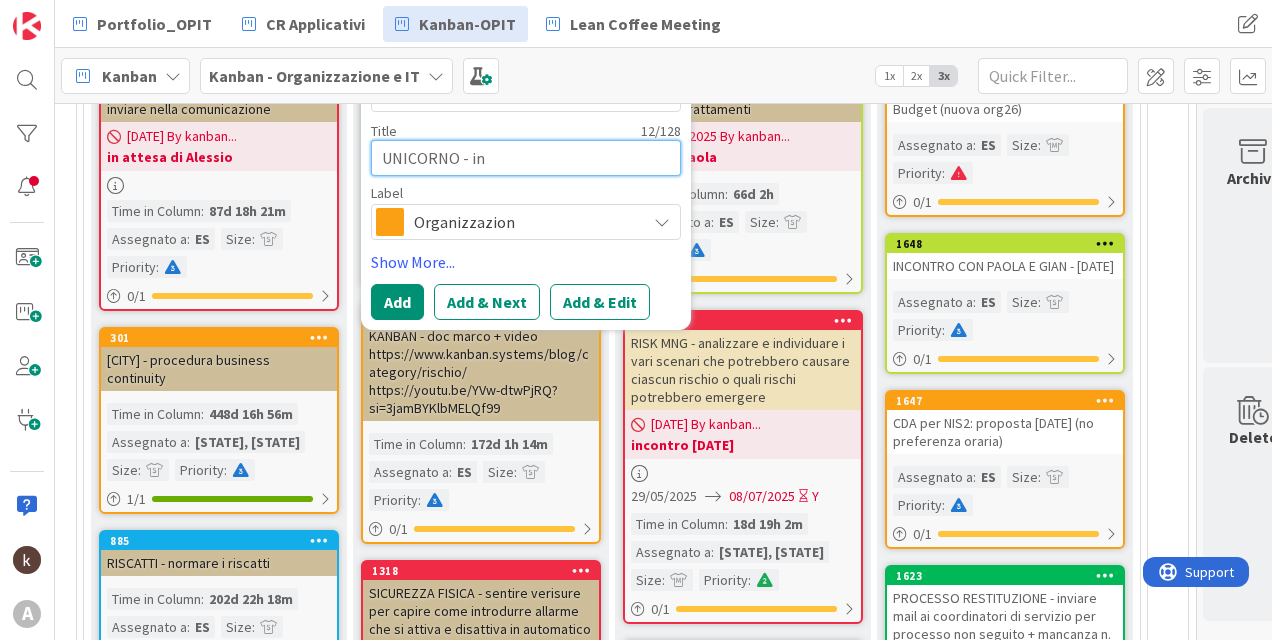 type on "x" 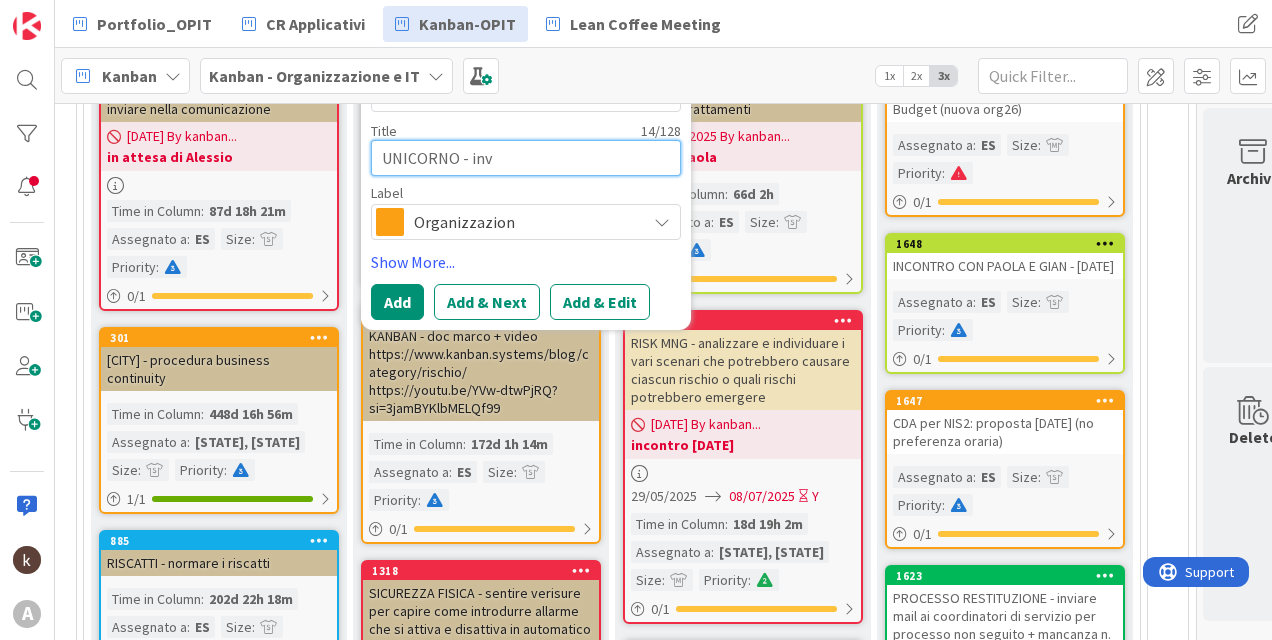 type on "x" 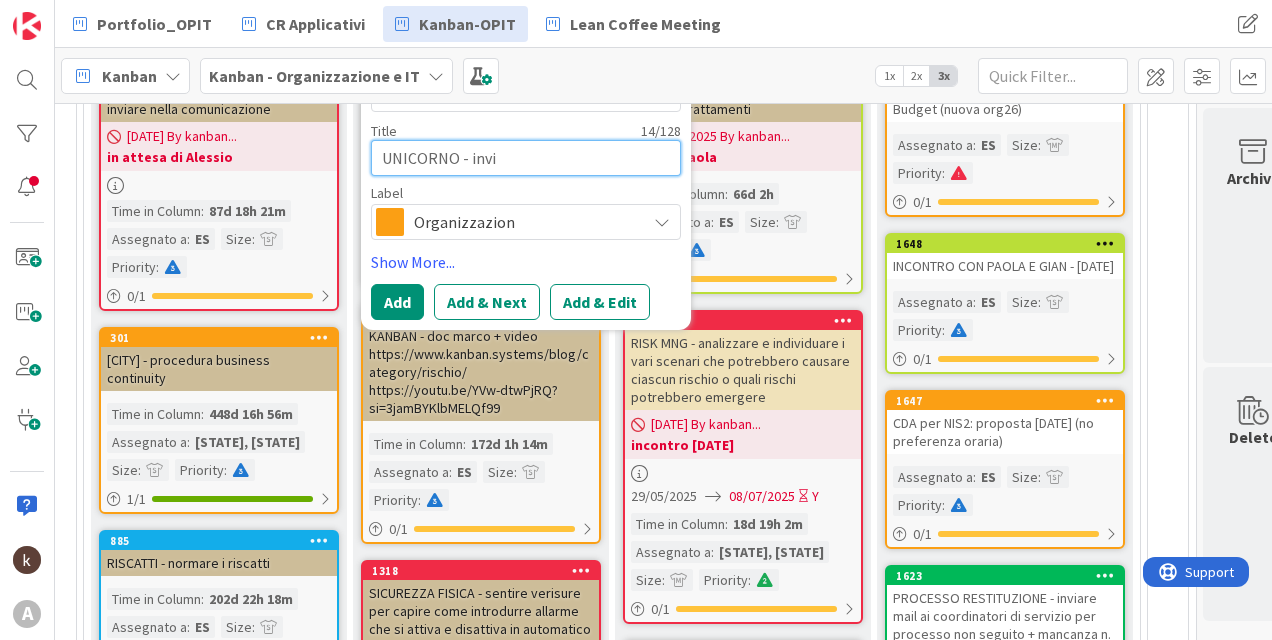 type on "x" 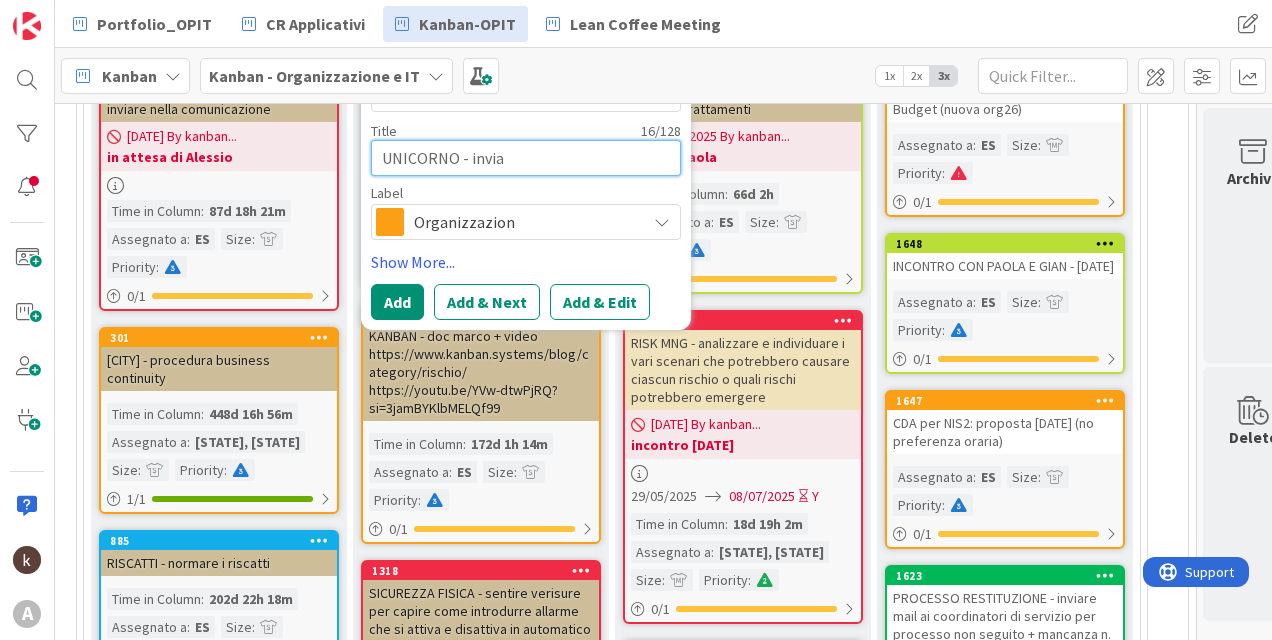type on "x" 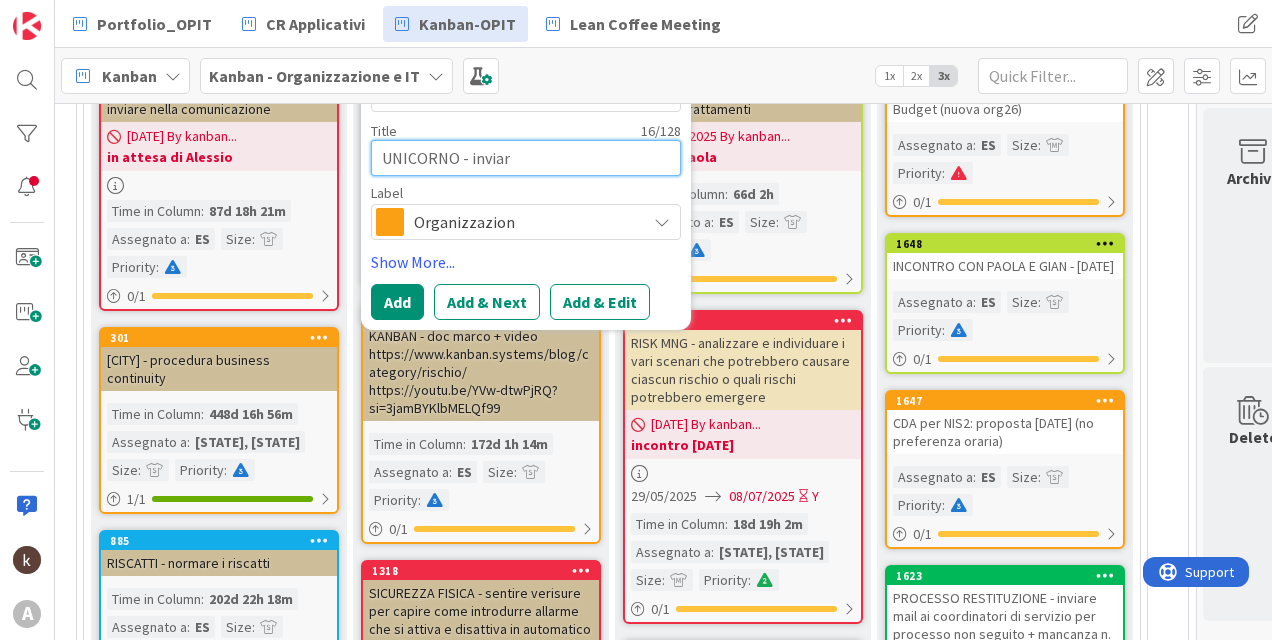 type on "UNICORNO - inviara" 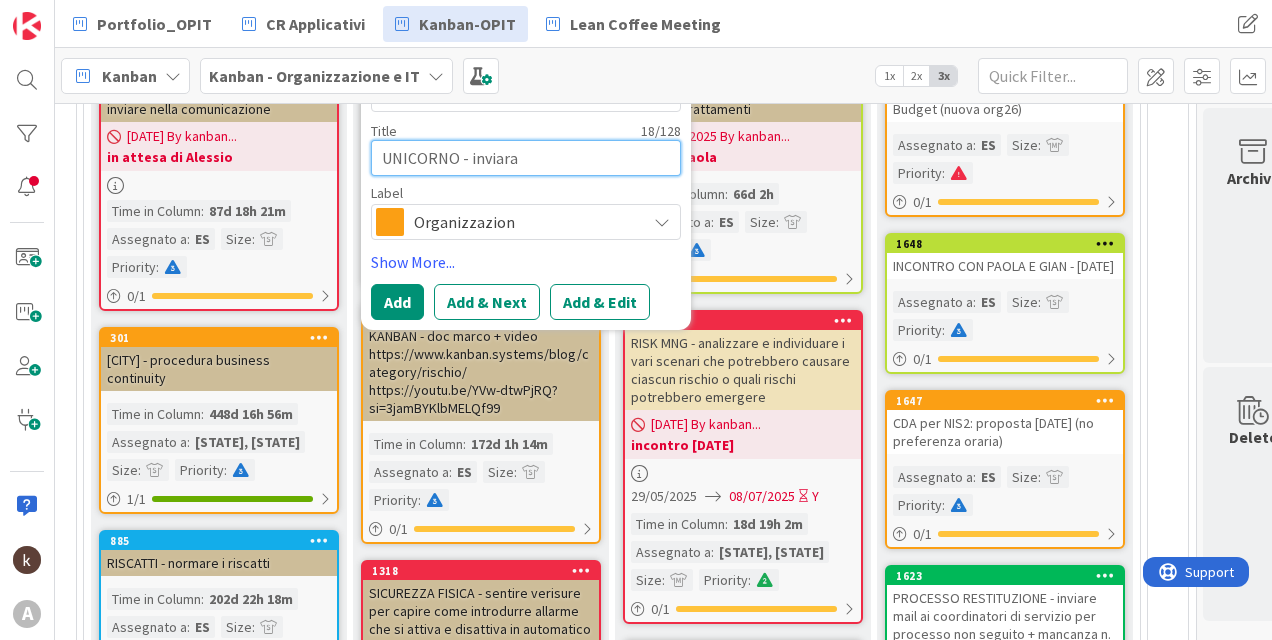 type on "x" 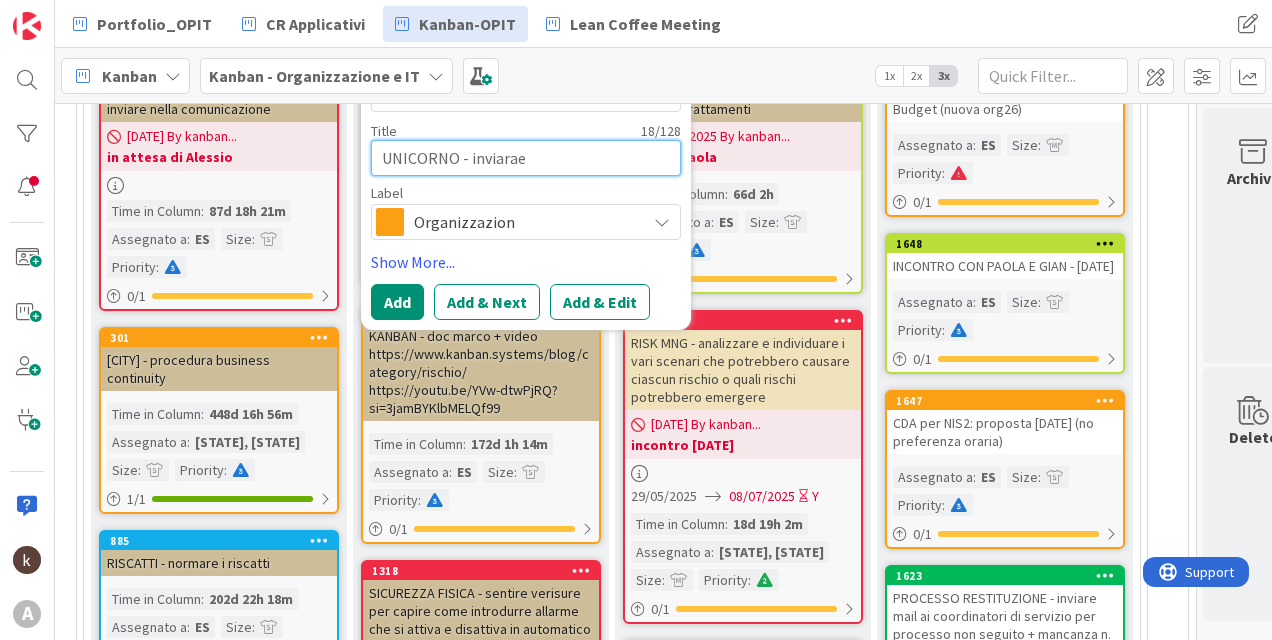 type on "x" 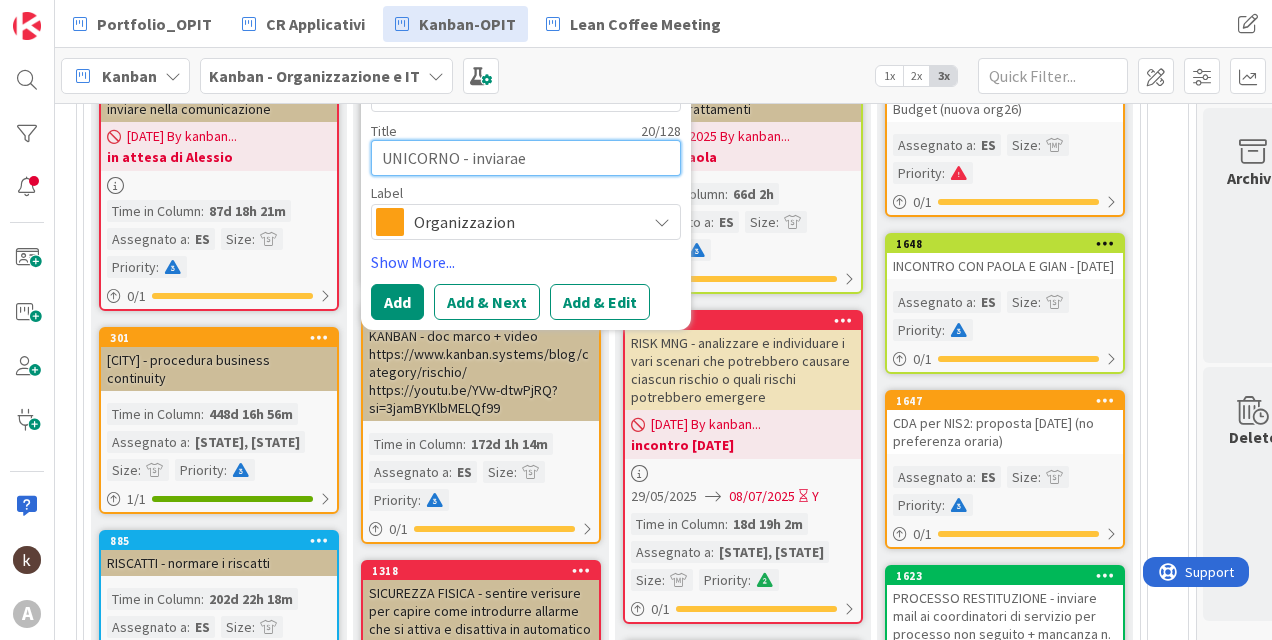 type on "x" 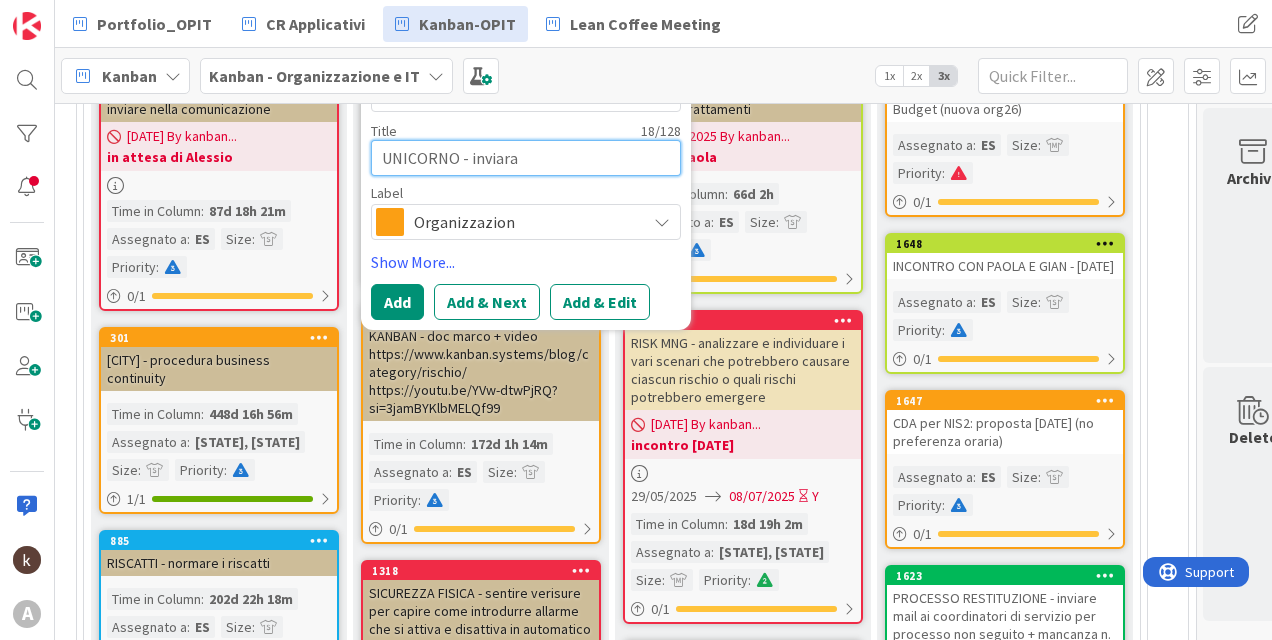 type on "x" 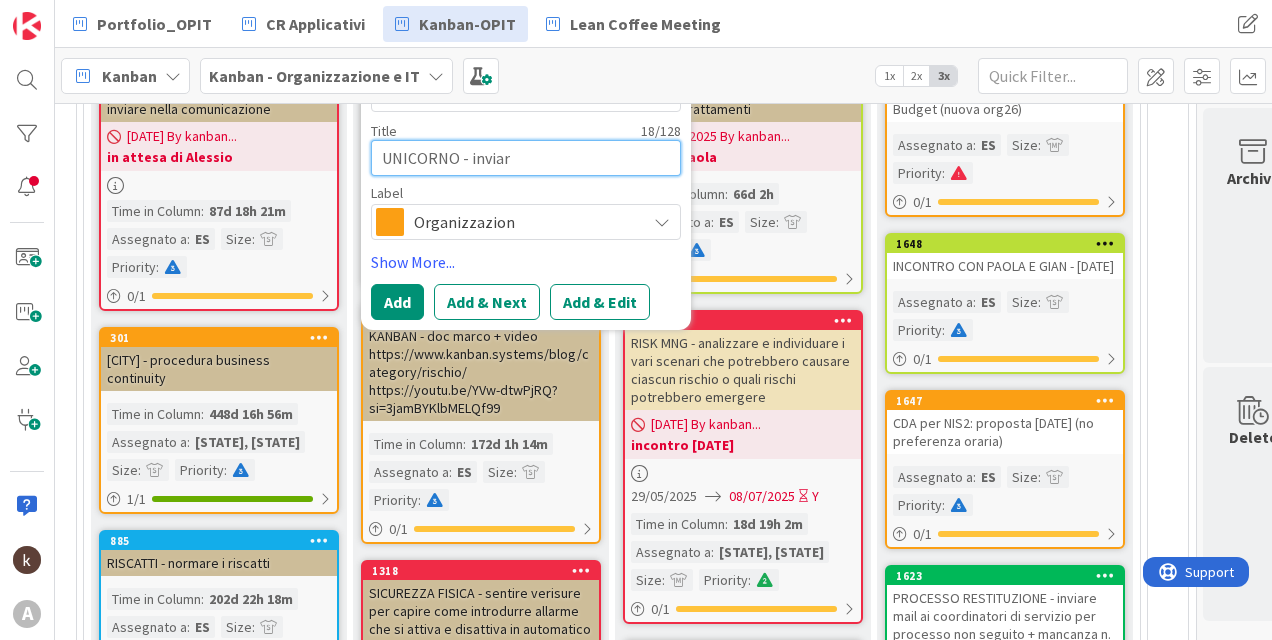 type on "x" 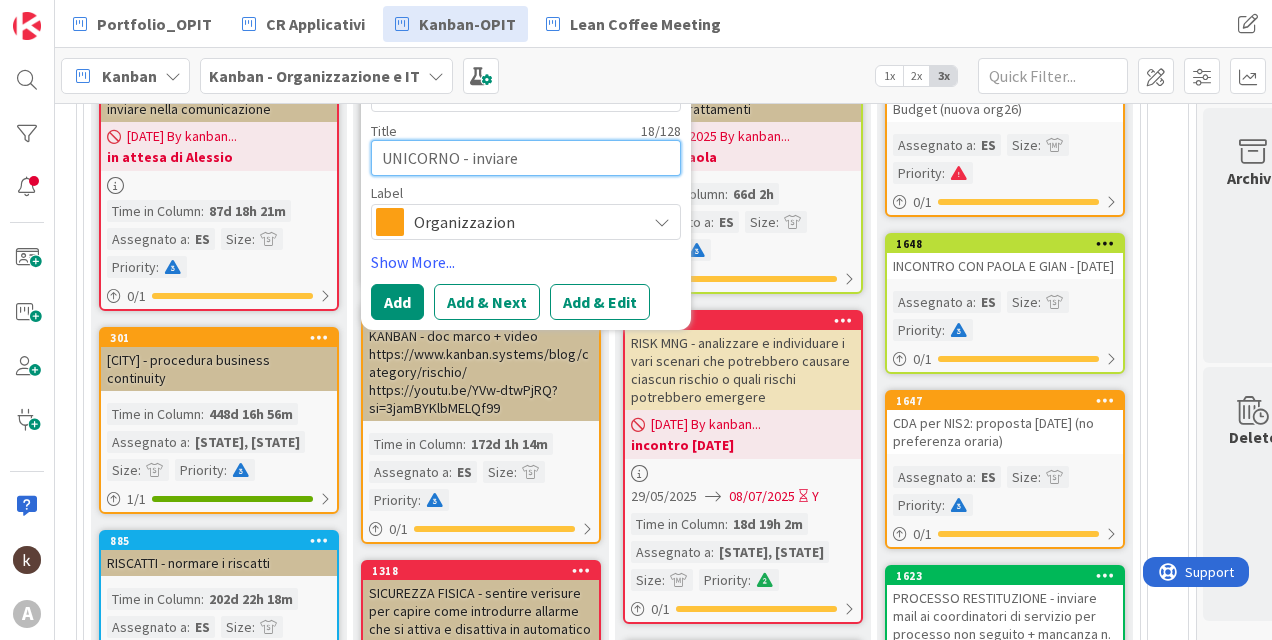 type on "x" 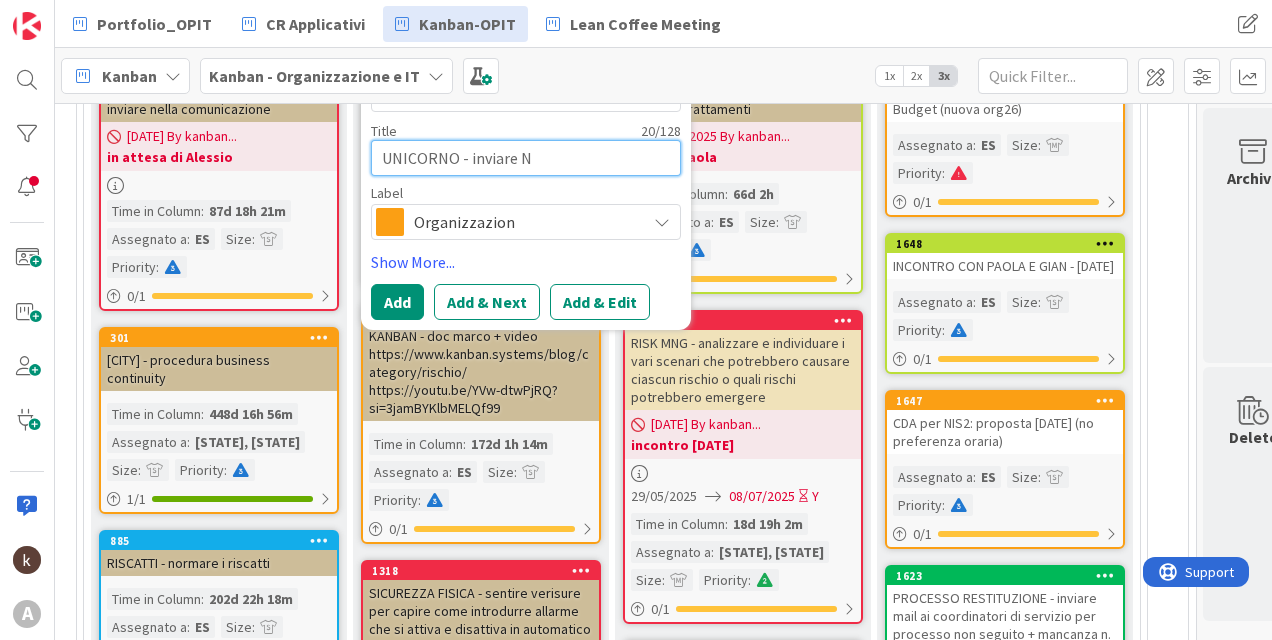 type on "x" 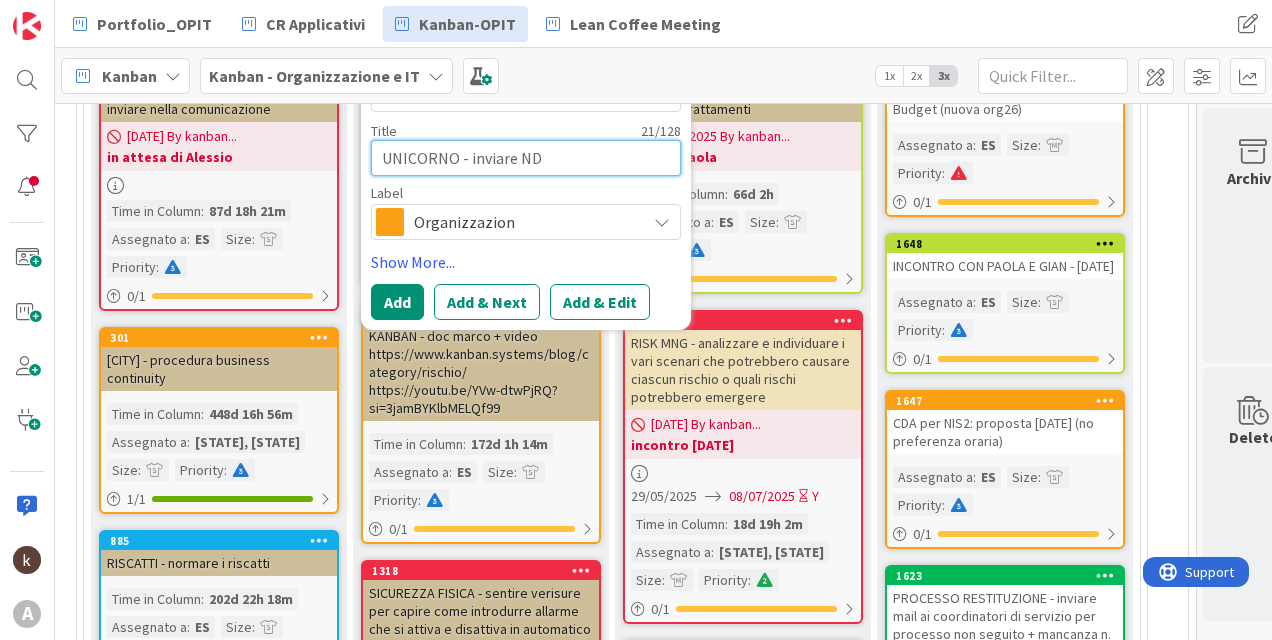 type on "x" 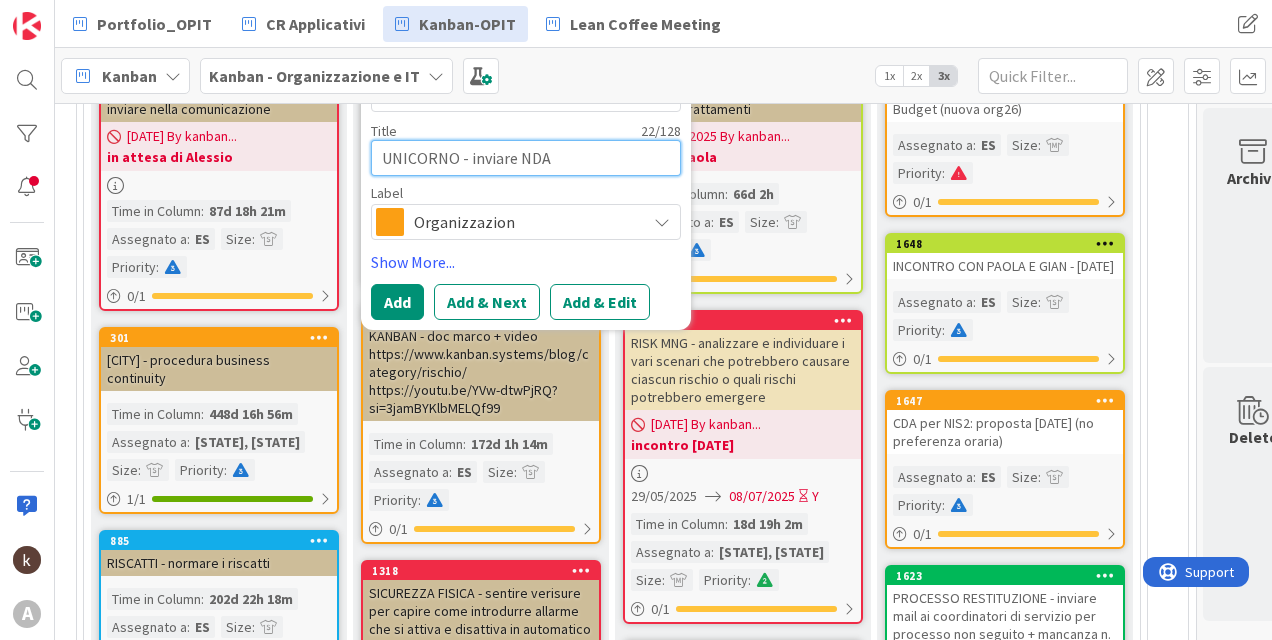 type on "UNICORNO - inviare NDA" 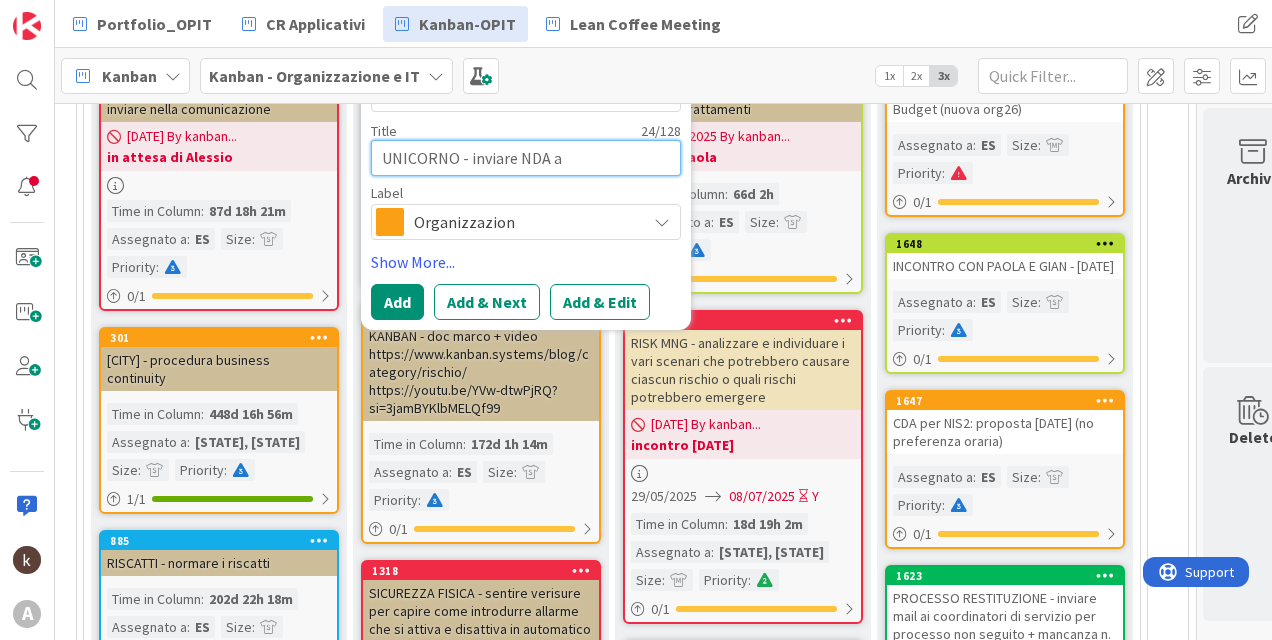 type on "x" 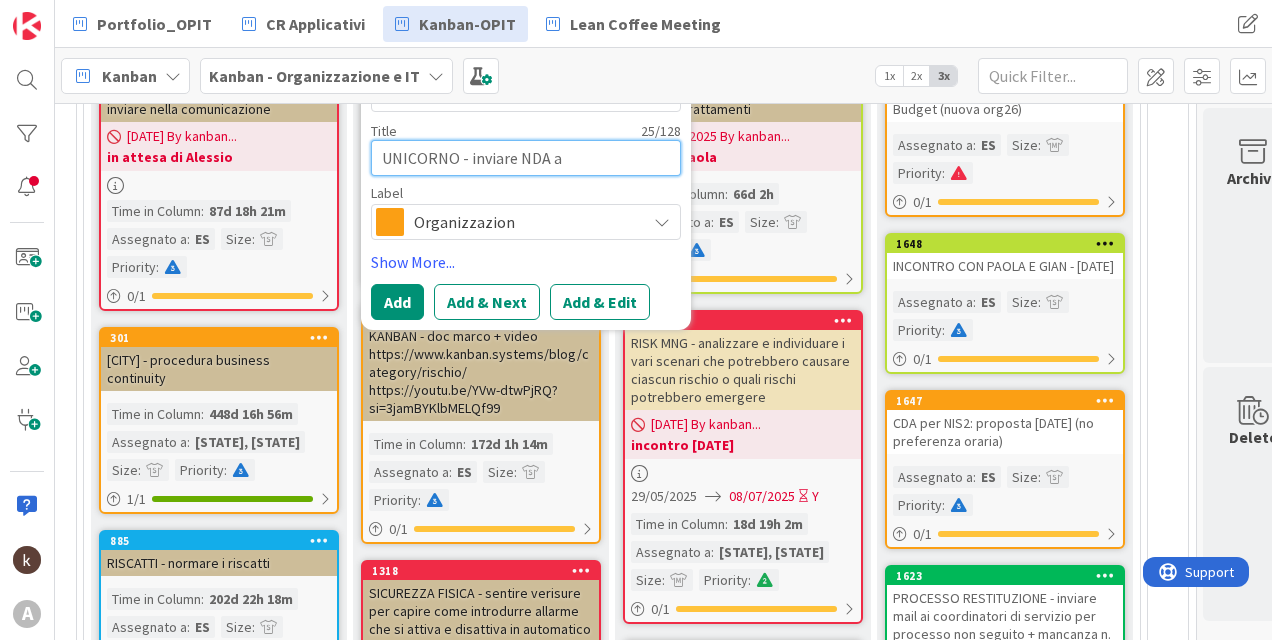 type on "x" 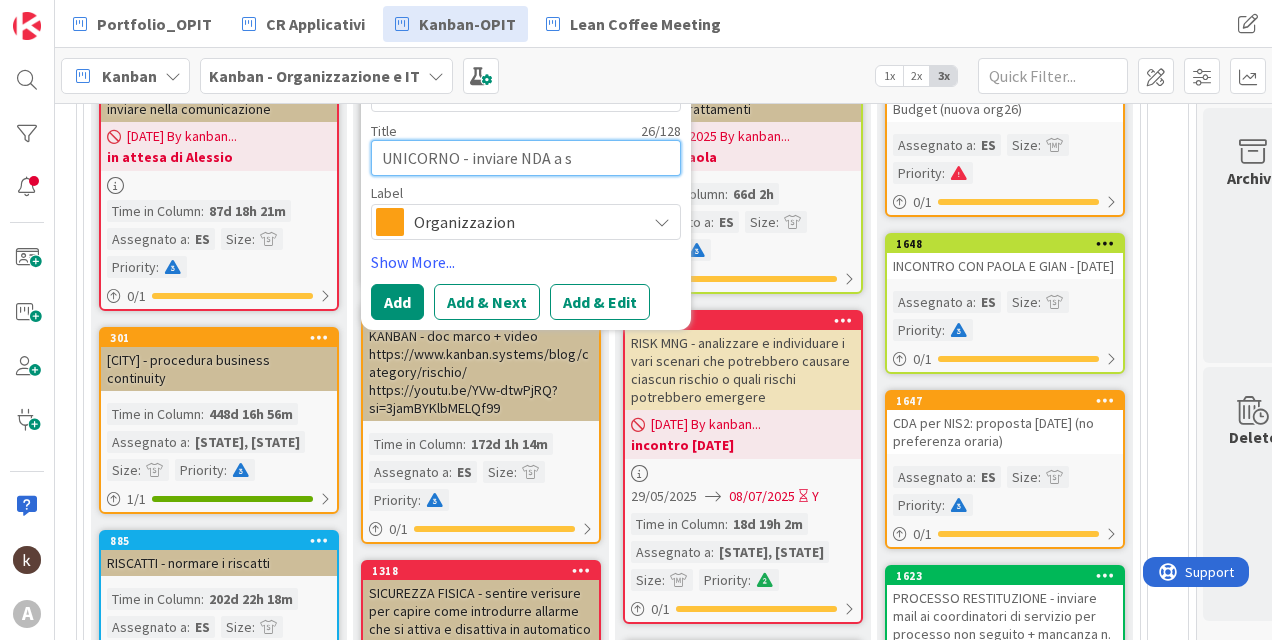 type on "x" 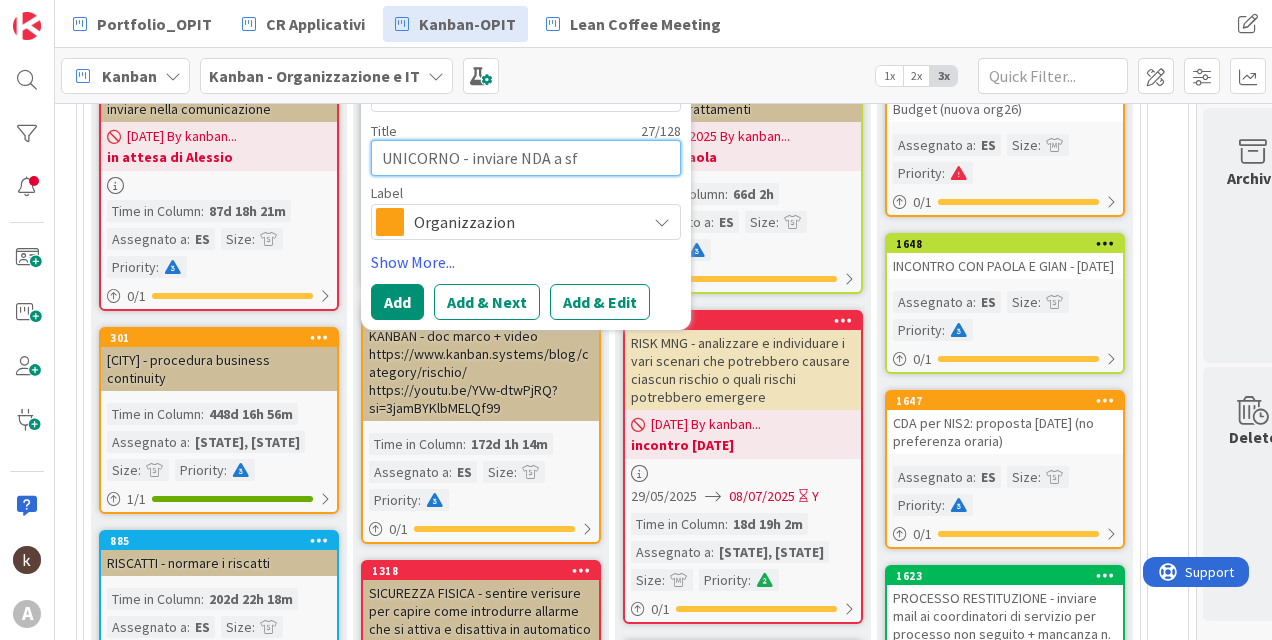 type on "x" 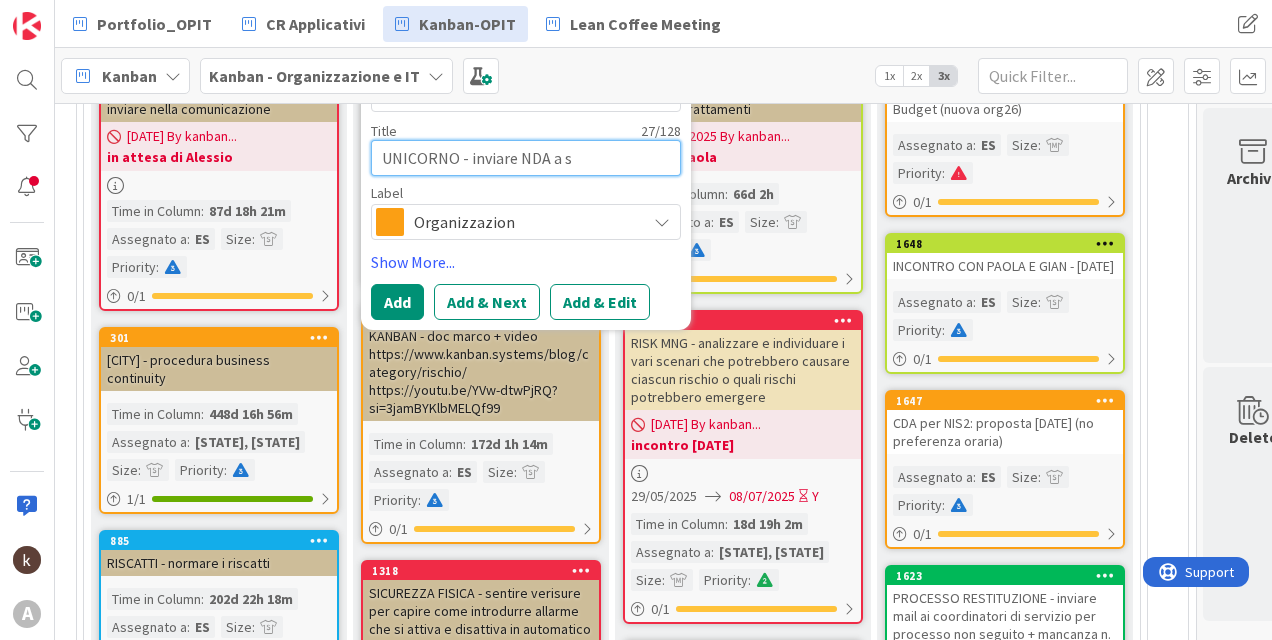 type on "x" 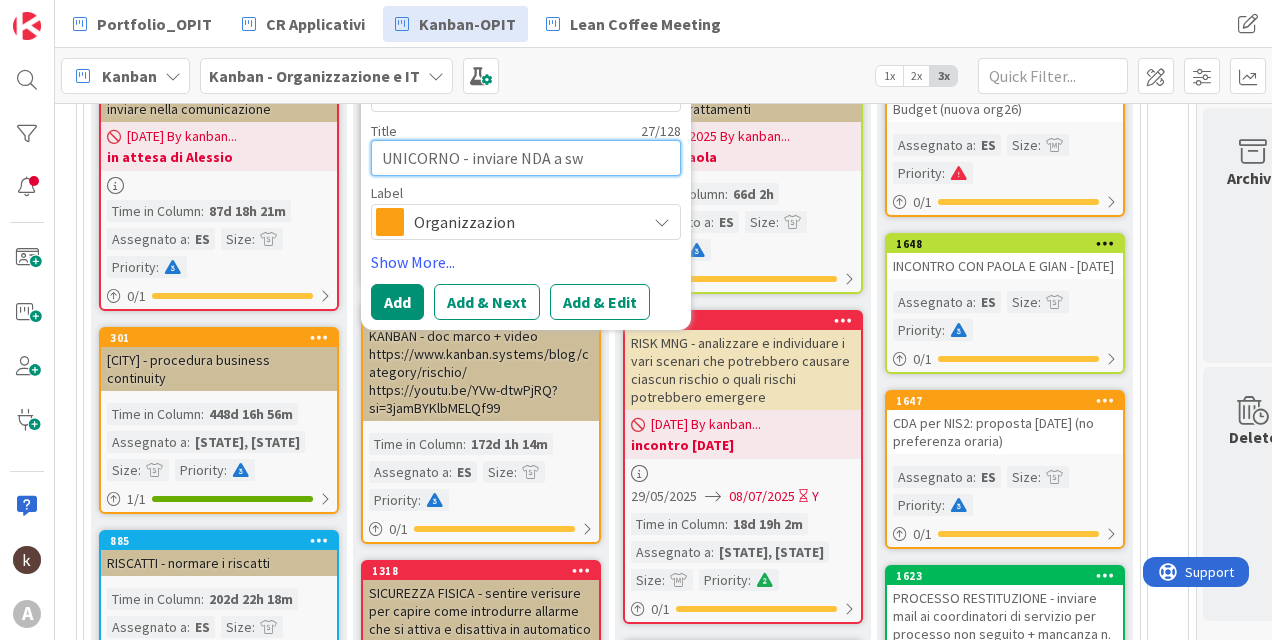 type on "x" 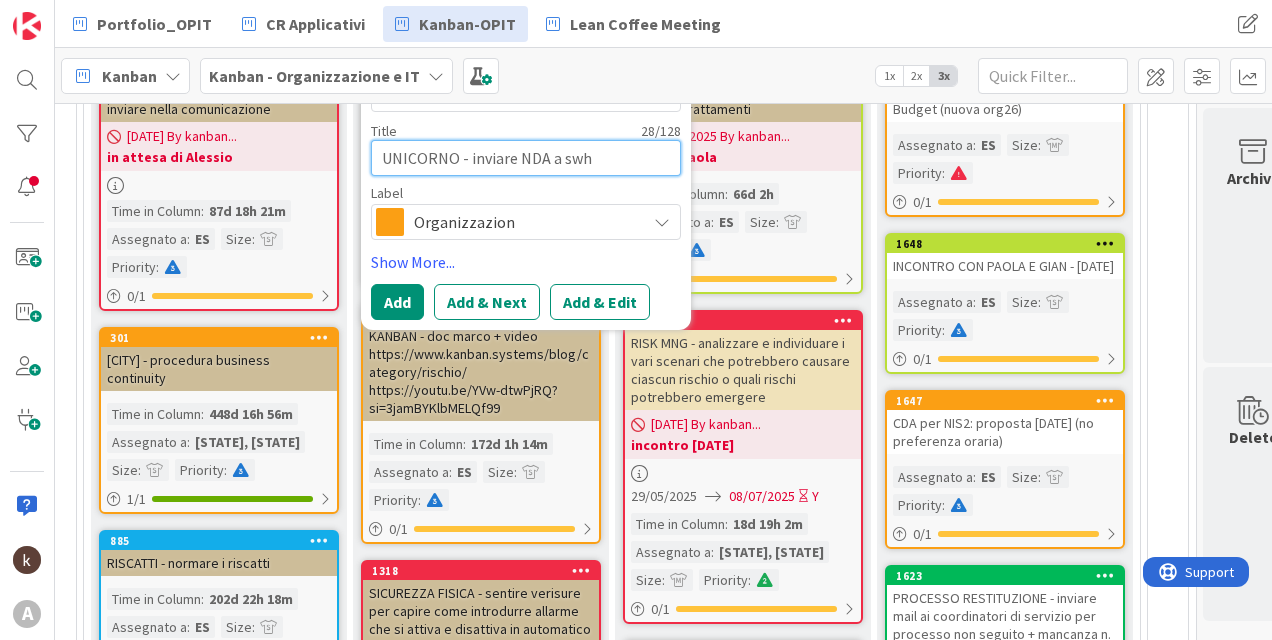 type on "x" 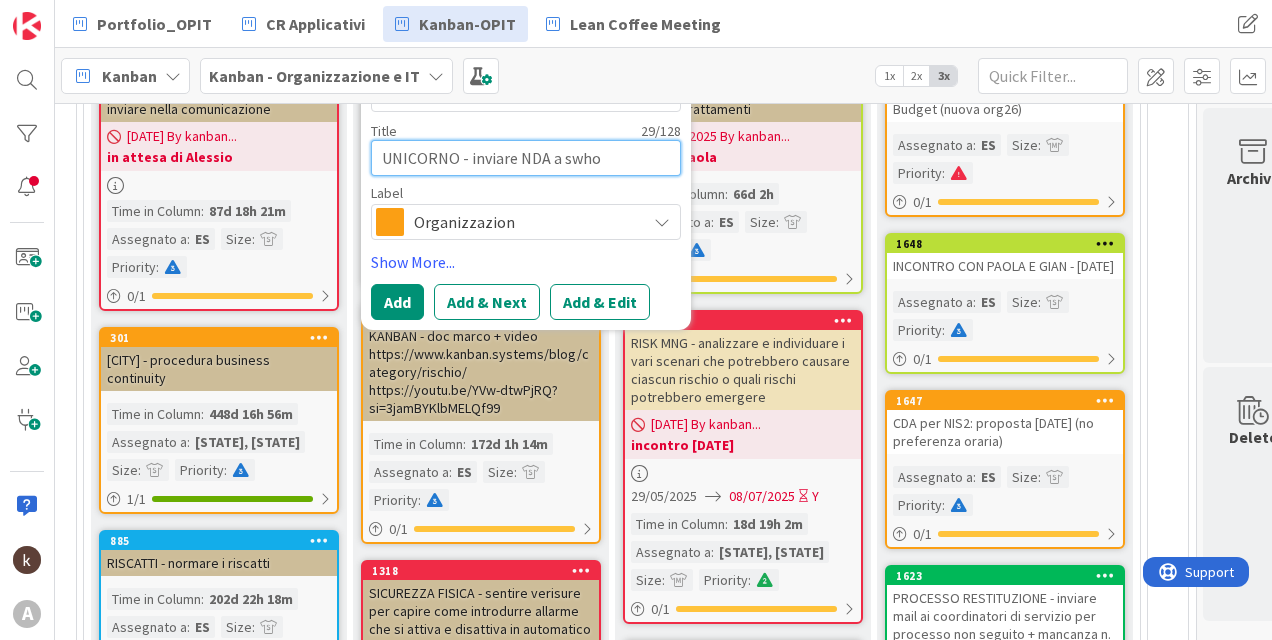 type on "x" 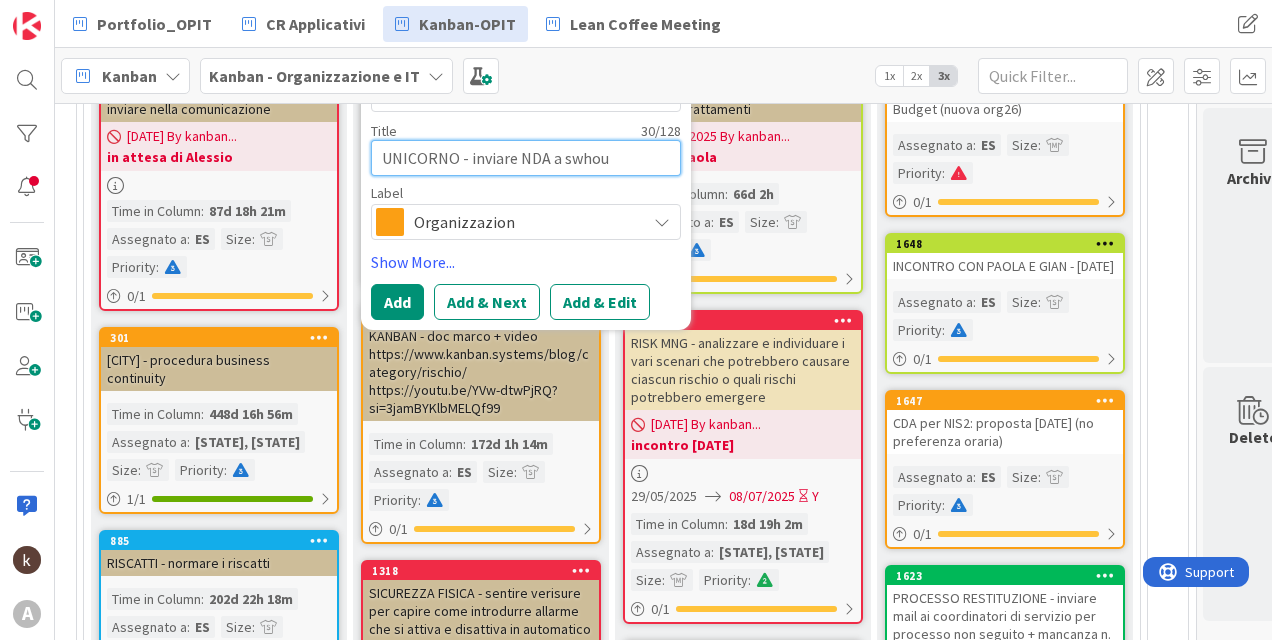 type on "x" 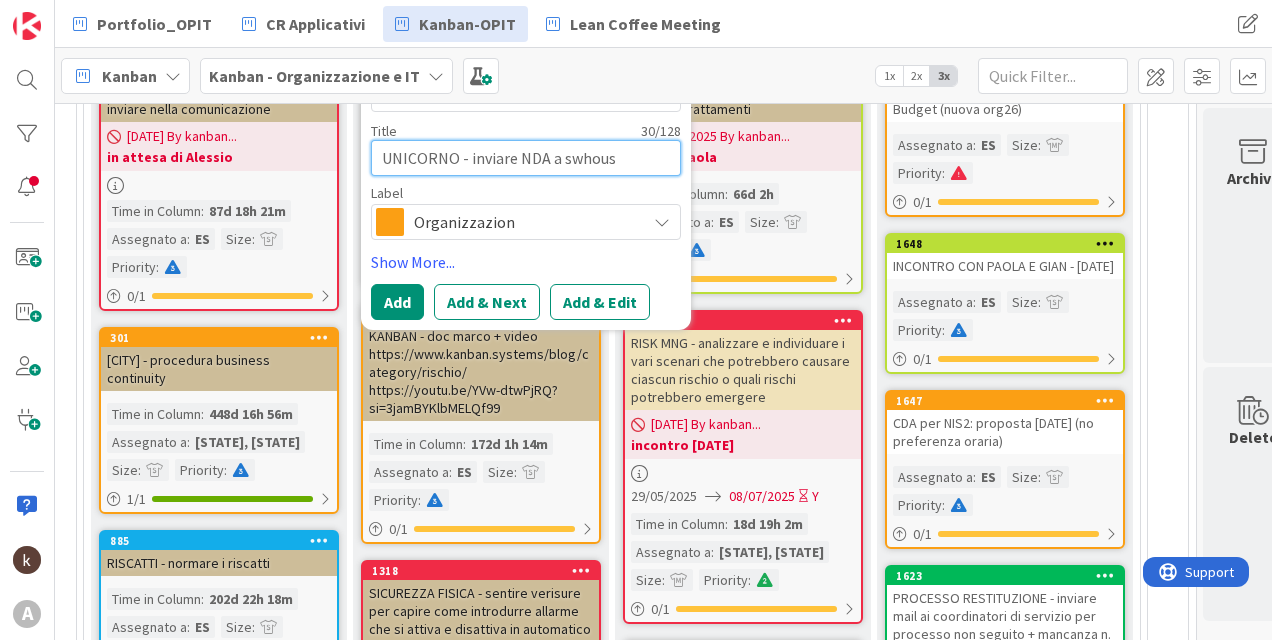 type on "x" 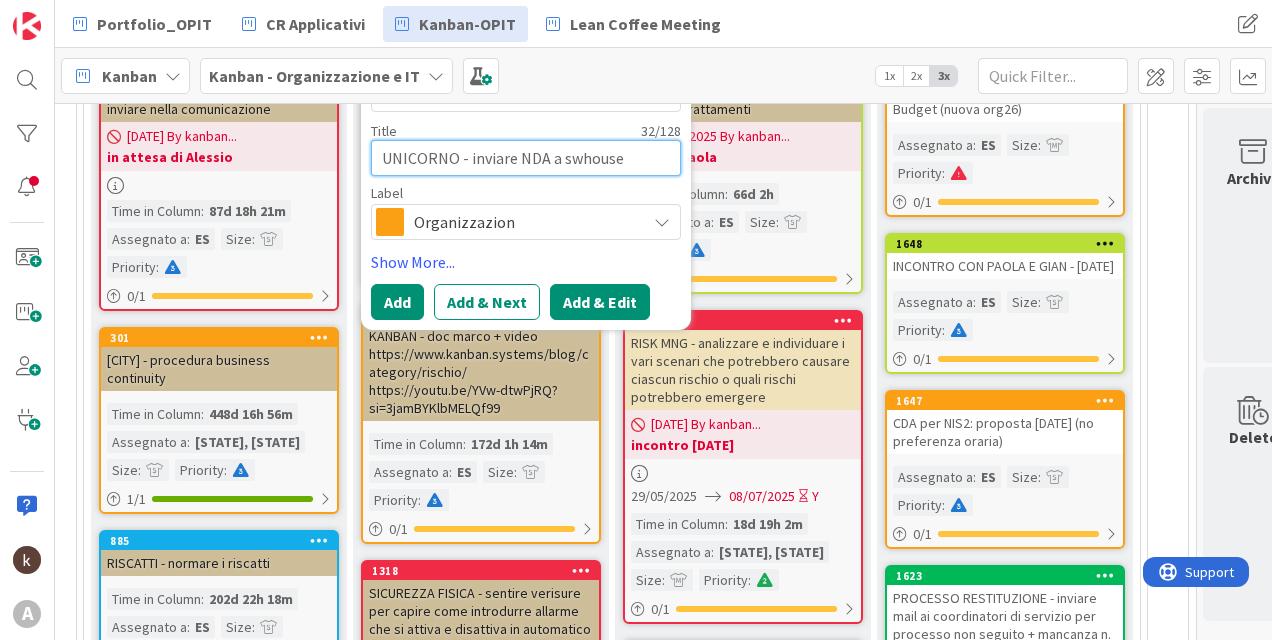 type on "UNICORNO - inviare NDA a swhouse" 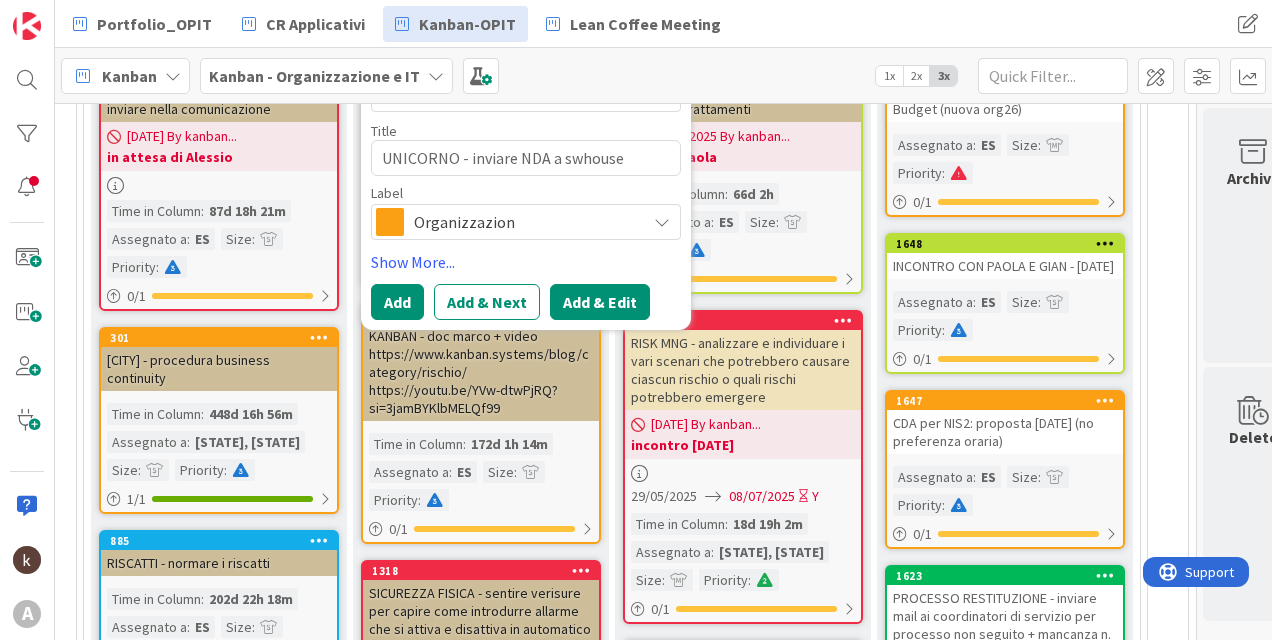 click on "Add & Edit" at bounding box center (600, 302) 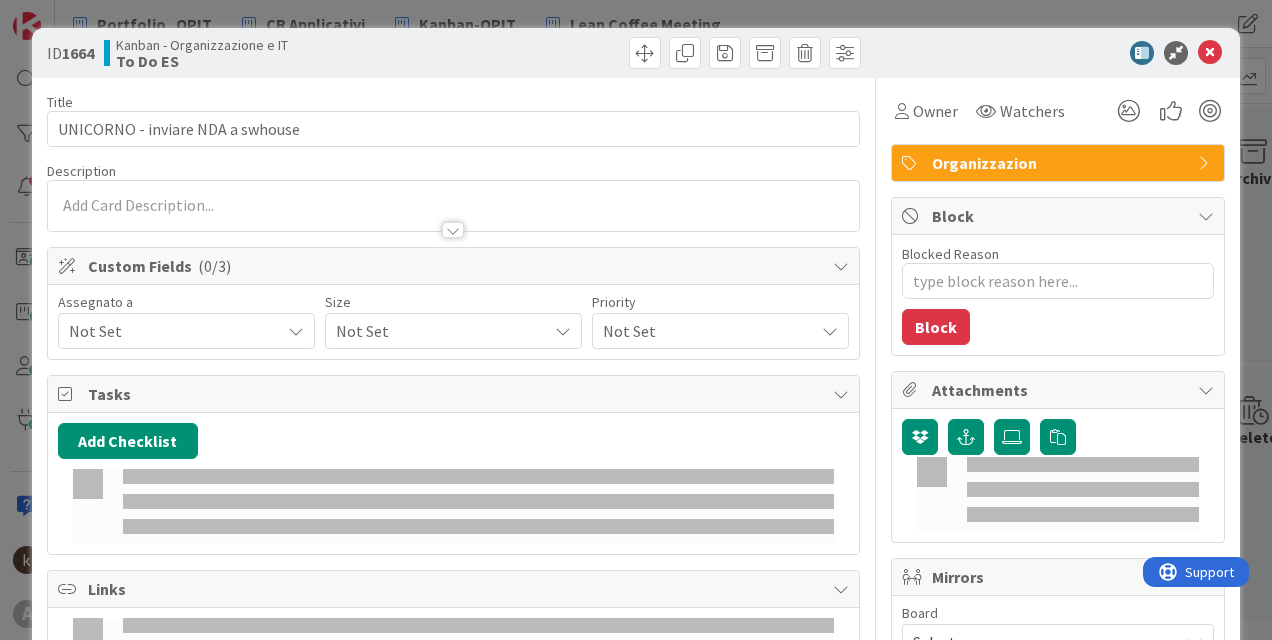 scroll, scrollTop: 0, scrollLeft: 0, axis: both 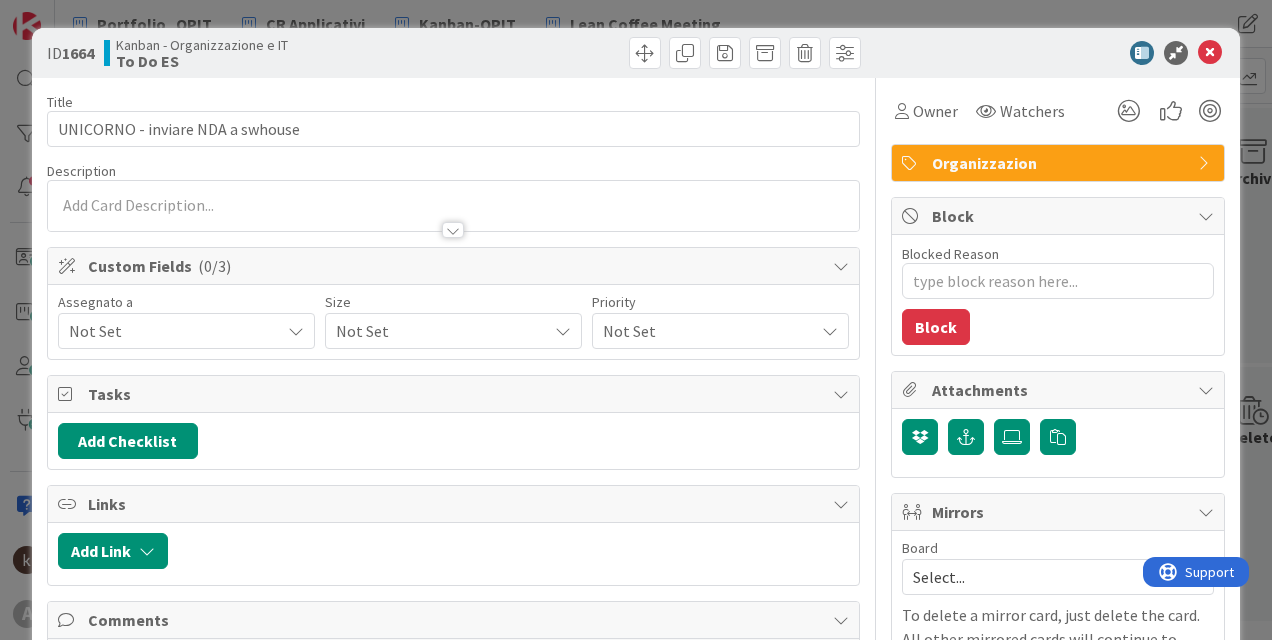 type on "x" 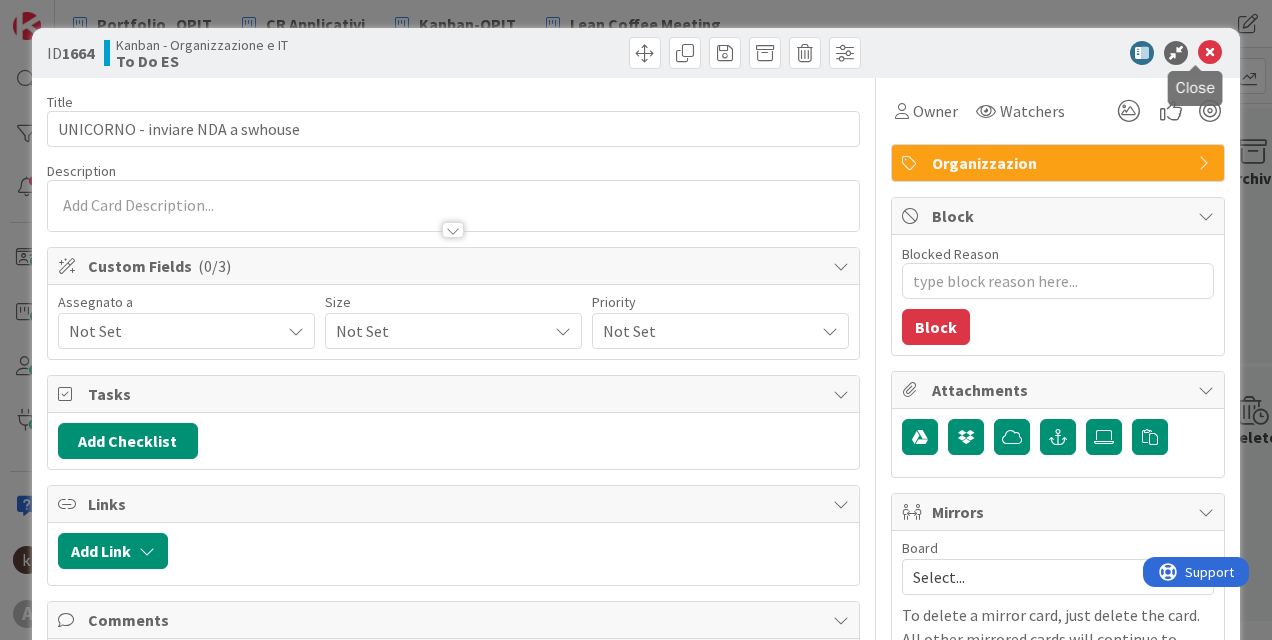 click at bounding box center [1210, 53] 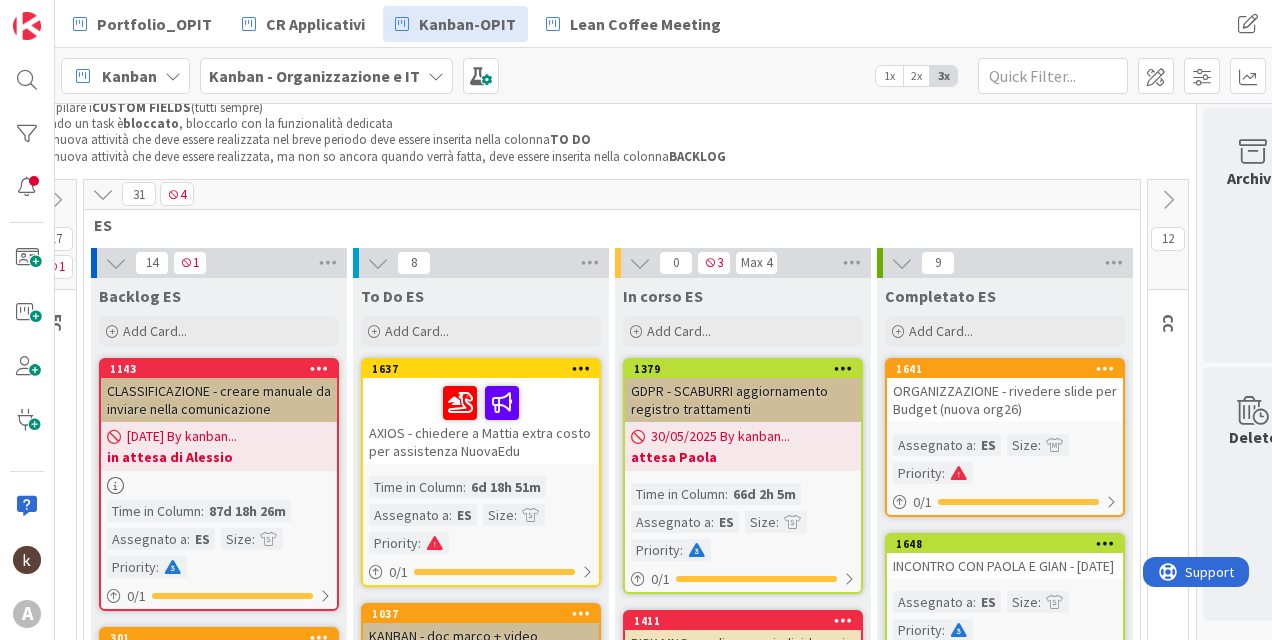 scroll, scrollTop: 0, scrollLeft: 131, axis: horizontal 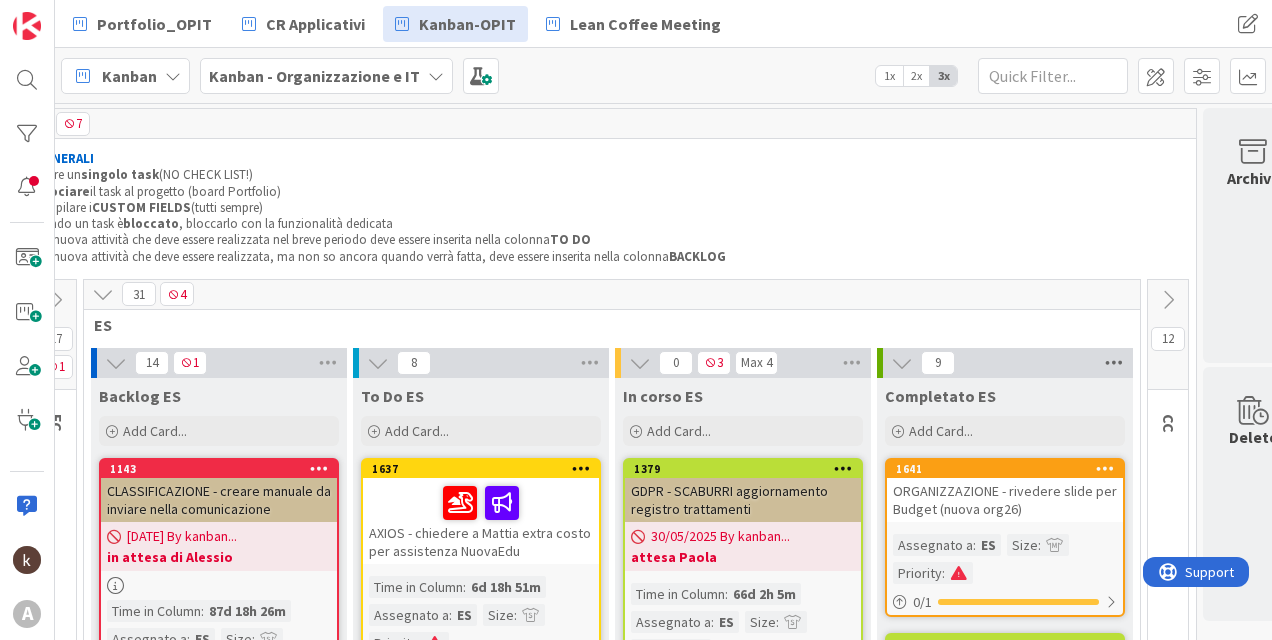drag, startPoint x: 1103, startPoint y: 358, endPoint x: 1115, endPoint y: 358, distance: 12 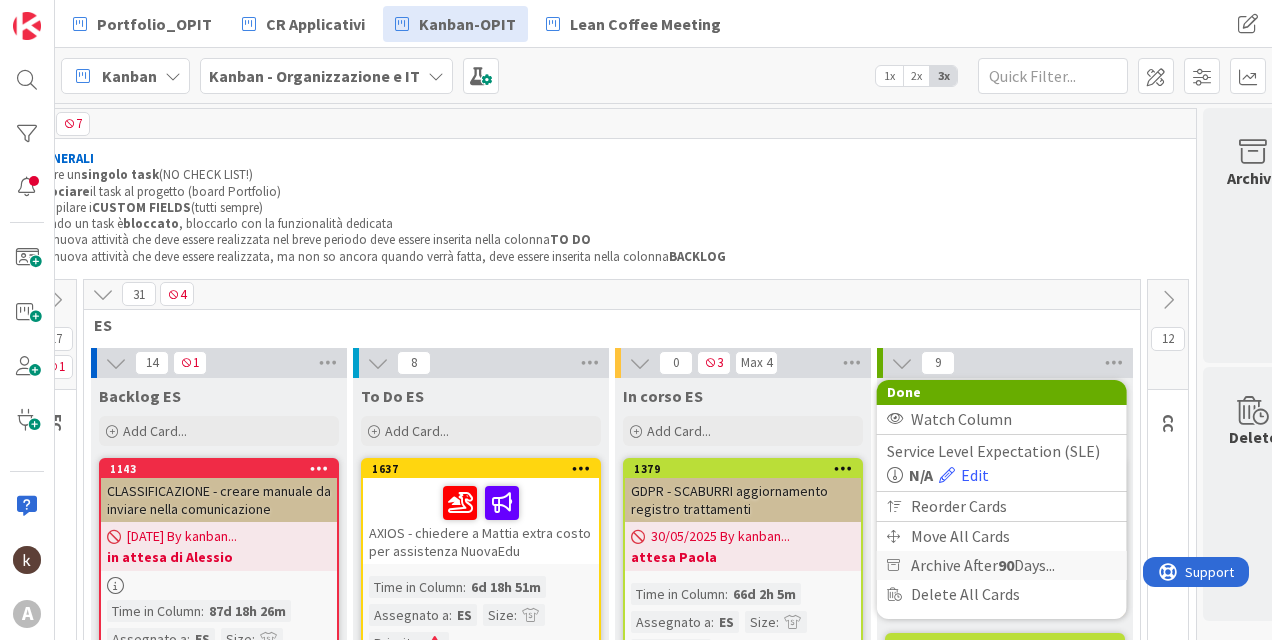 click on "90" at bounding box center (1006, 565) 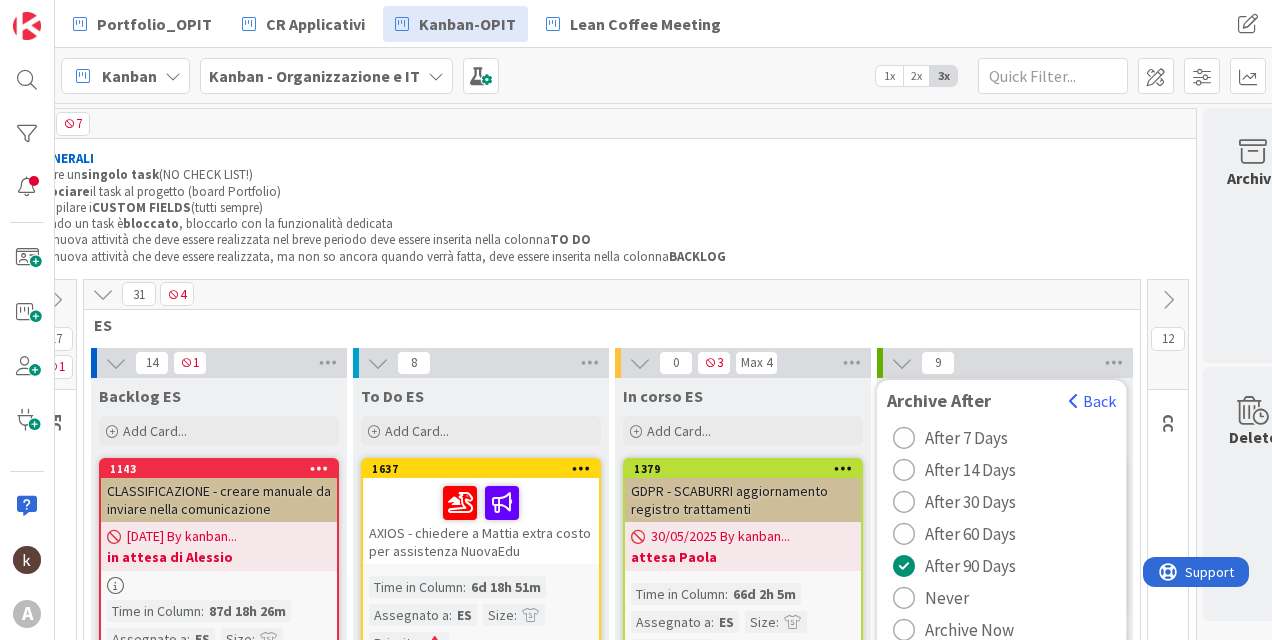 scroll, scrollTop: 100, scrollLeft: 131, axis: both 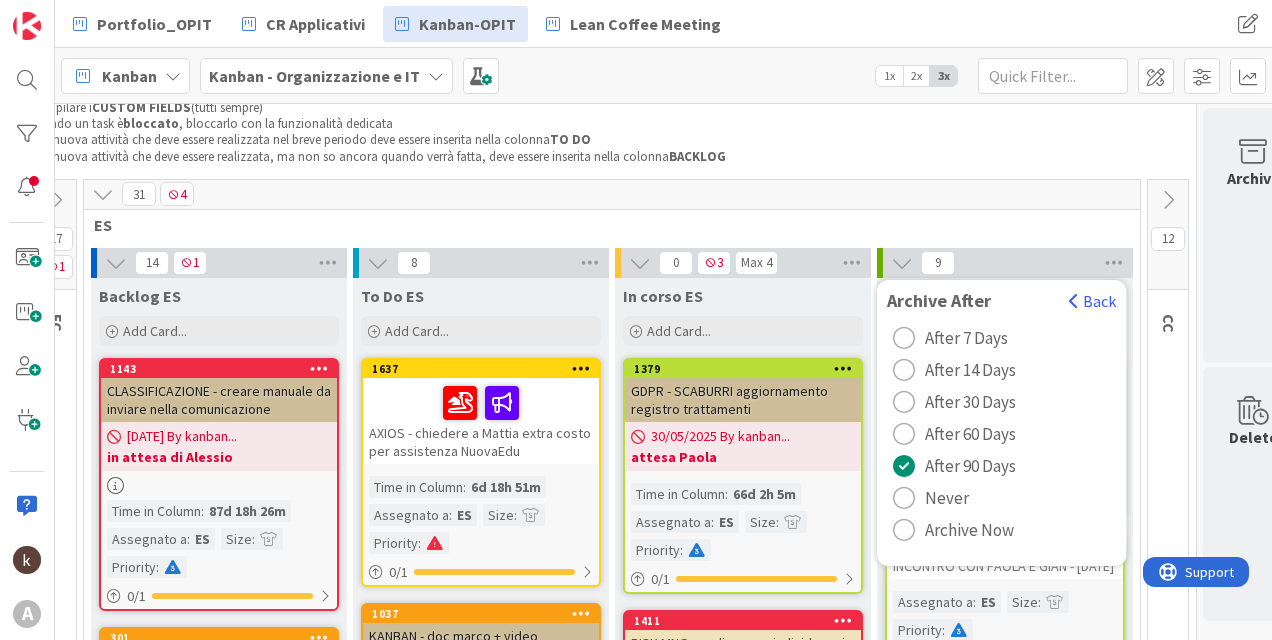 click on "Archive Now" at bounding box center [969, 530] 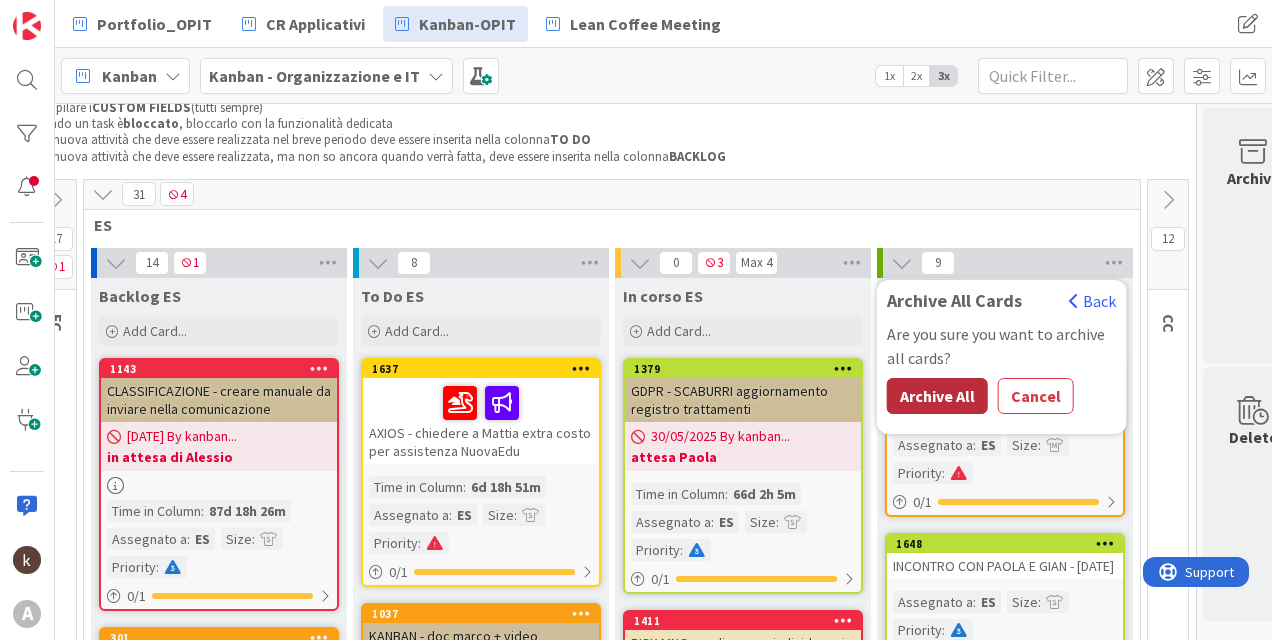 click on "Archive All" at bounding box center [937, 396] 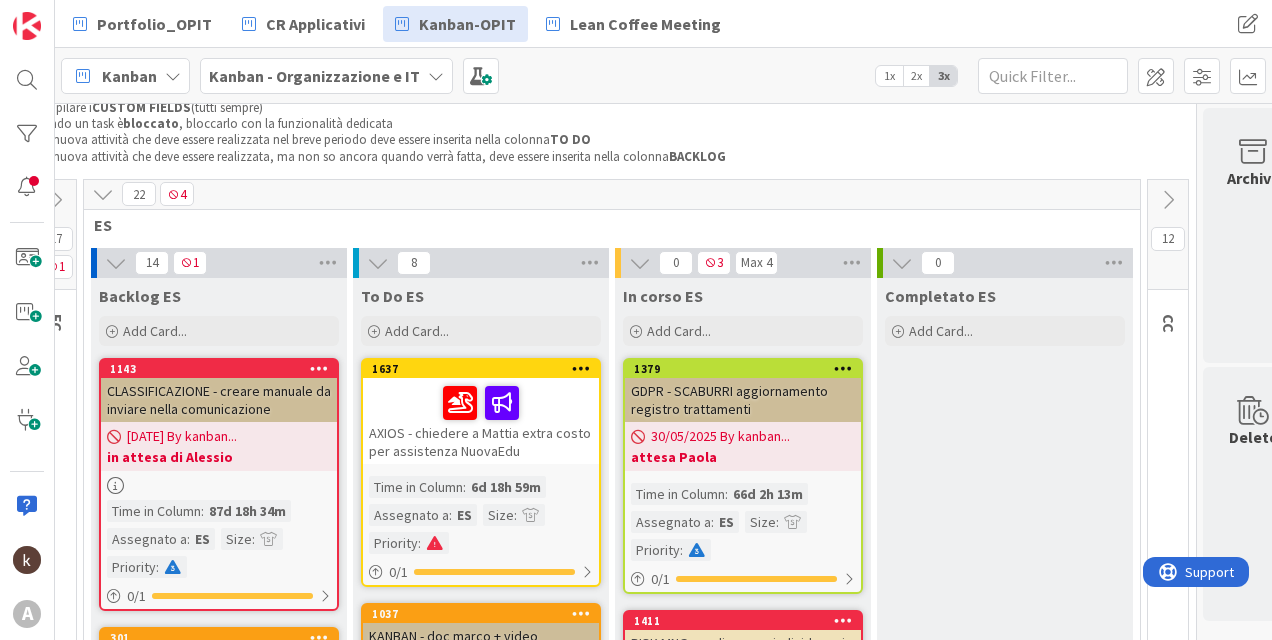 scroll, scrollTop: 100, scrollLeft: 131, axis: both 